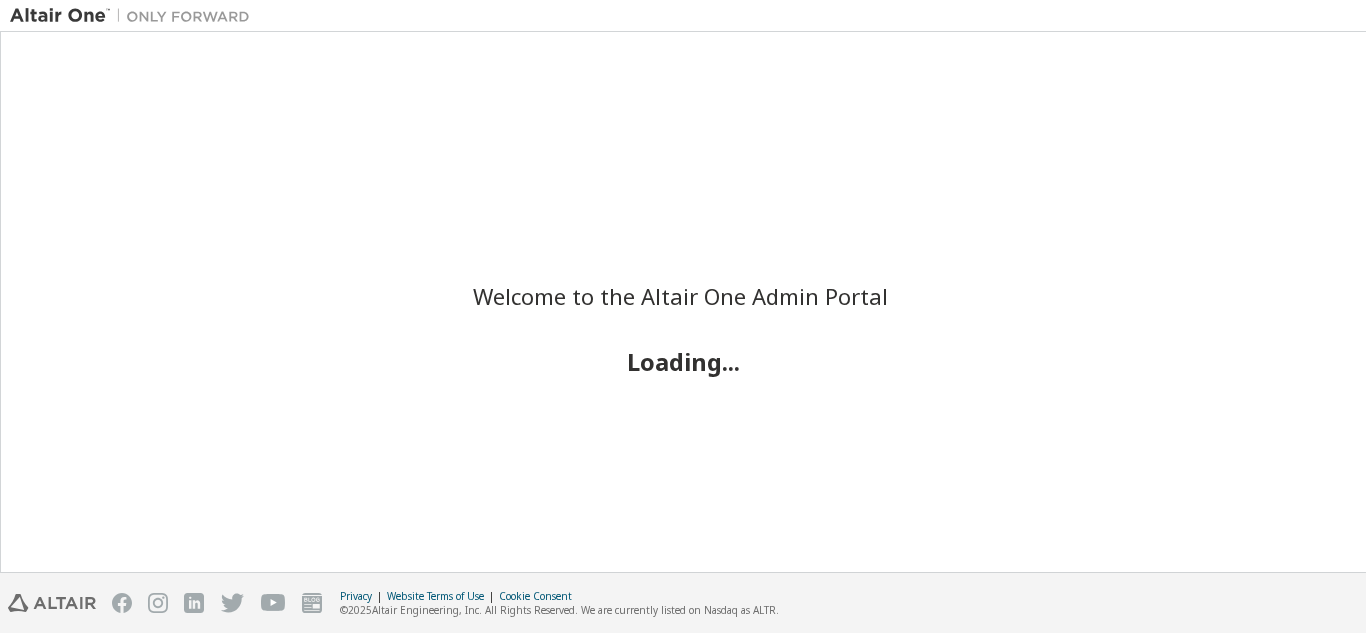 scroll, scrollTop: 0, scrollLeft: 0, axis: both 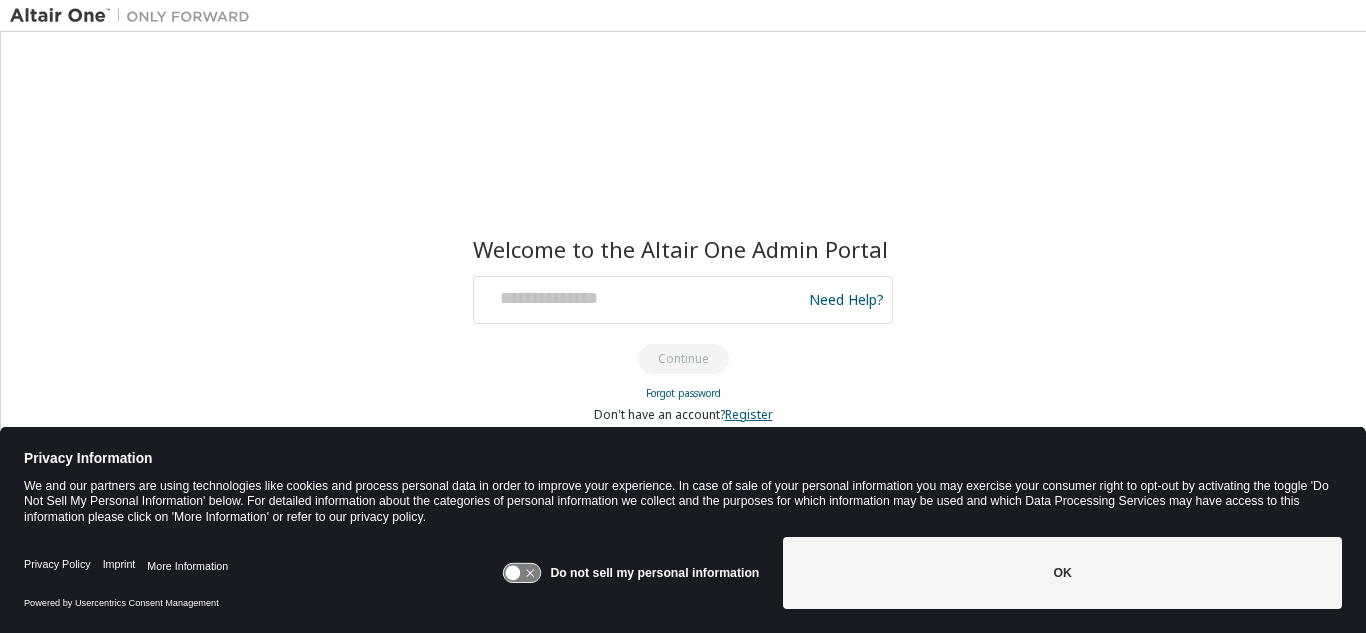 click on "Register" at bounding box center (749, 414) 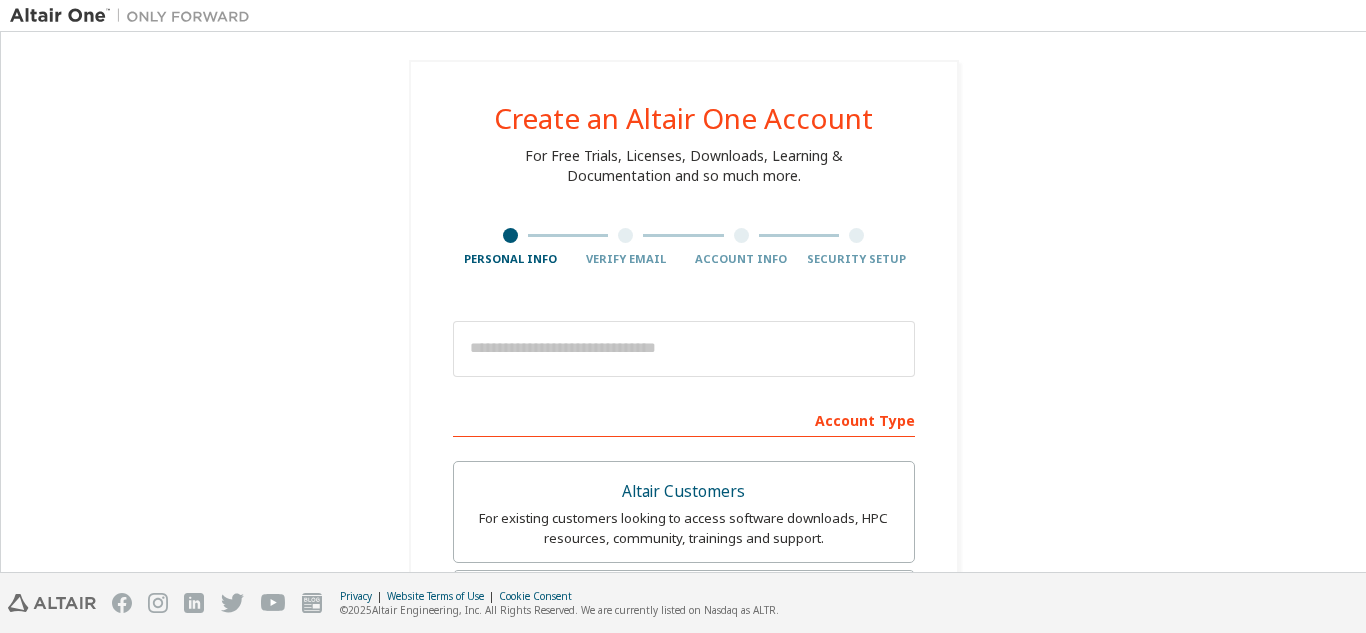 scroll, scrollTop: 0, scrollLeft: 0, axis: both 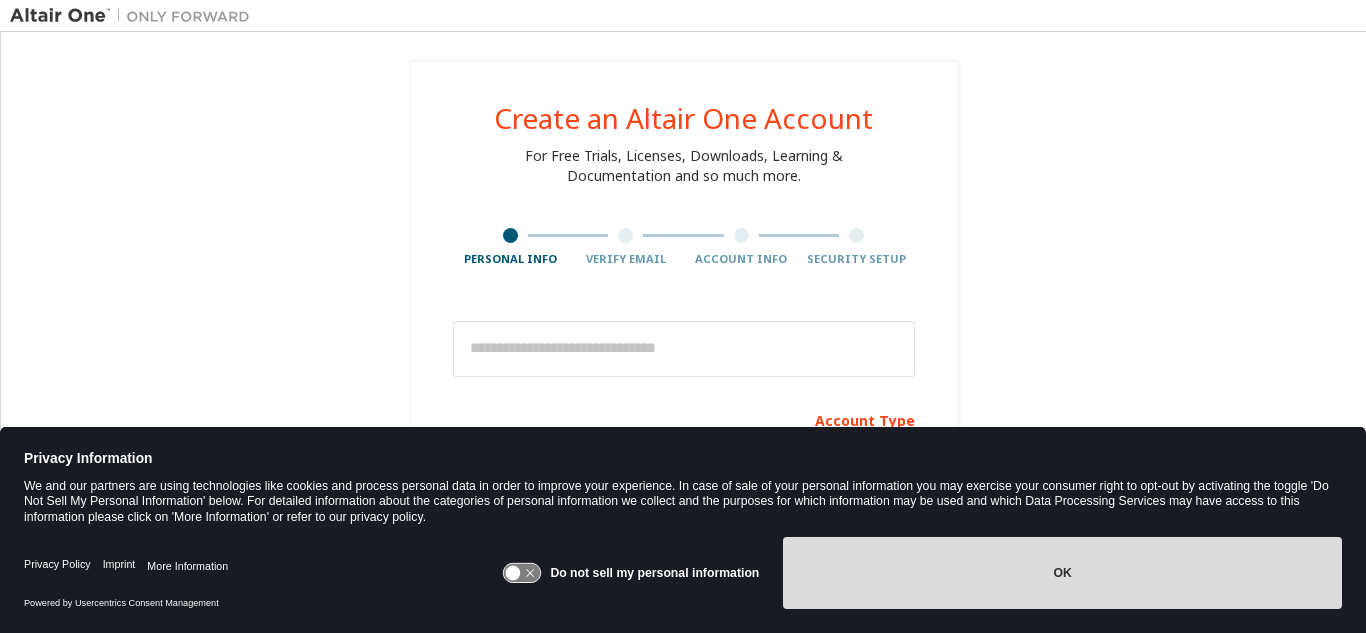 click on "OK" at bounding box center (1062, 573) 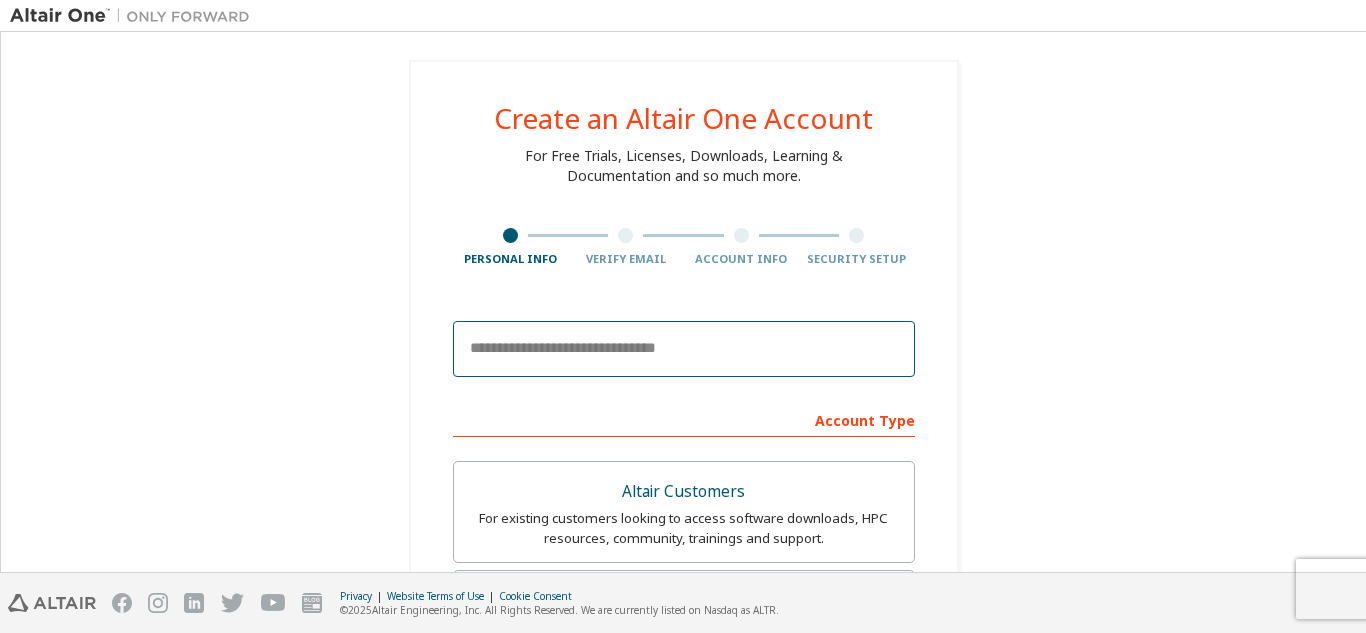 click at bounding box center [684, 349] 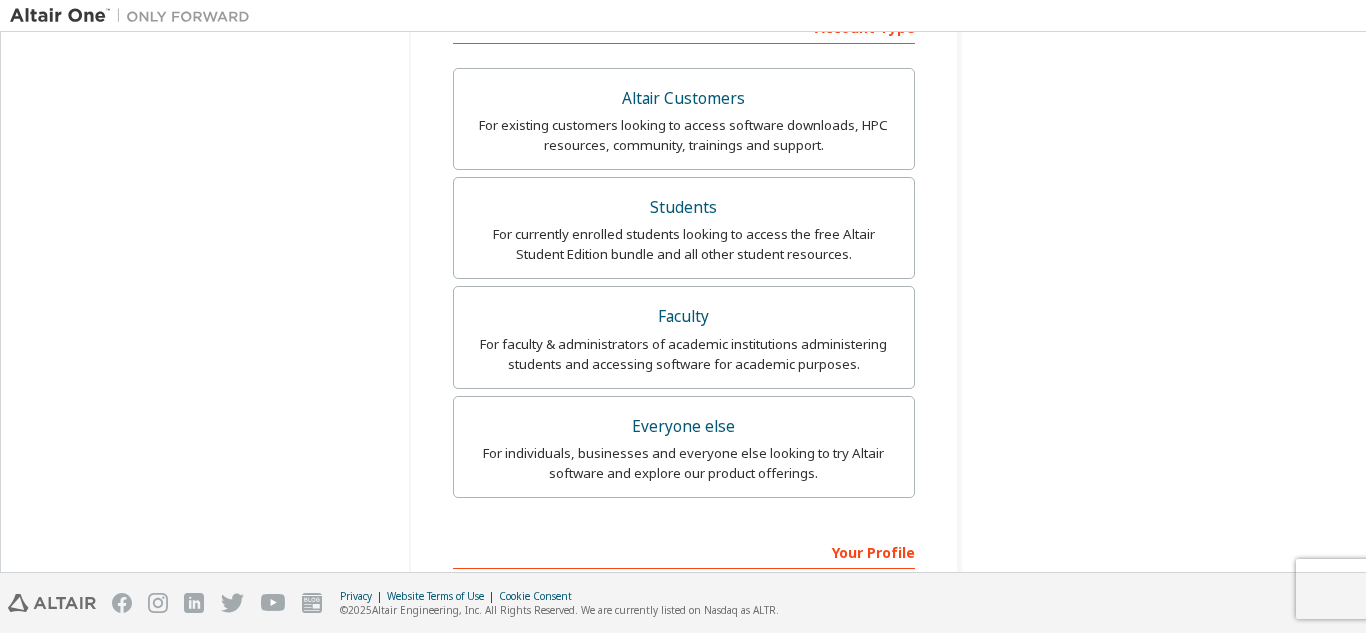 scroll, scrollTop: 386, scrollLeft: 0, axis: vertical 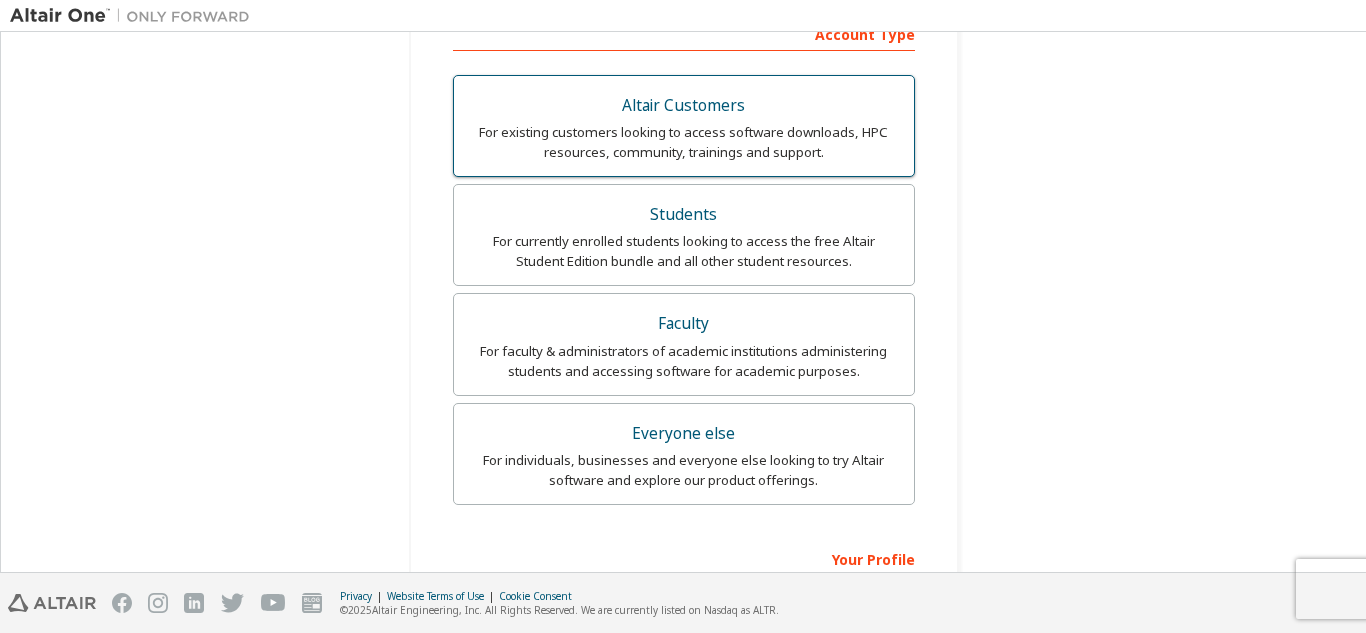 click on "Students" at bounding box center (684, 215) 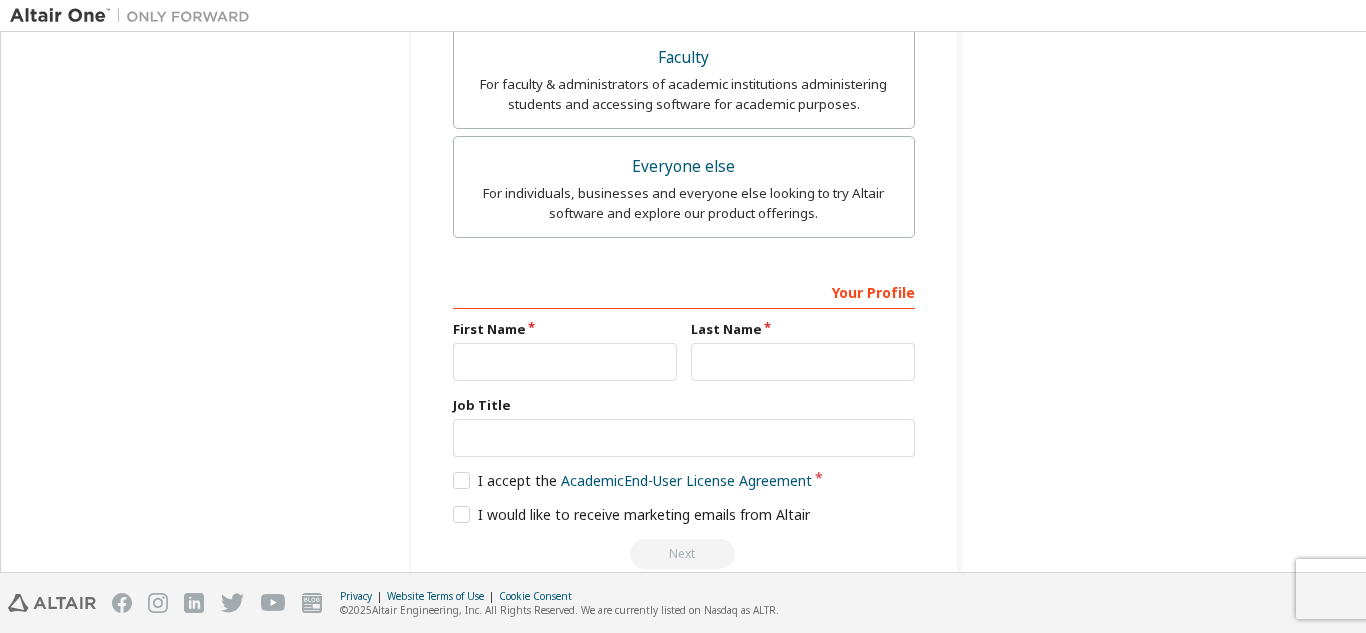 scroll, scrollTop: 769, scrollLeft: 0, axis: vertical 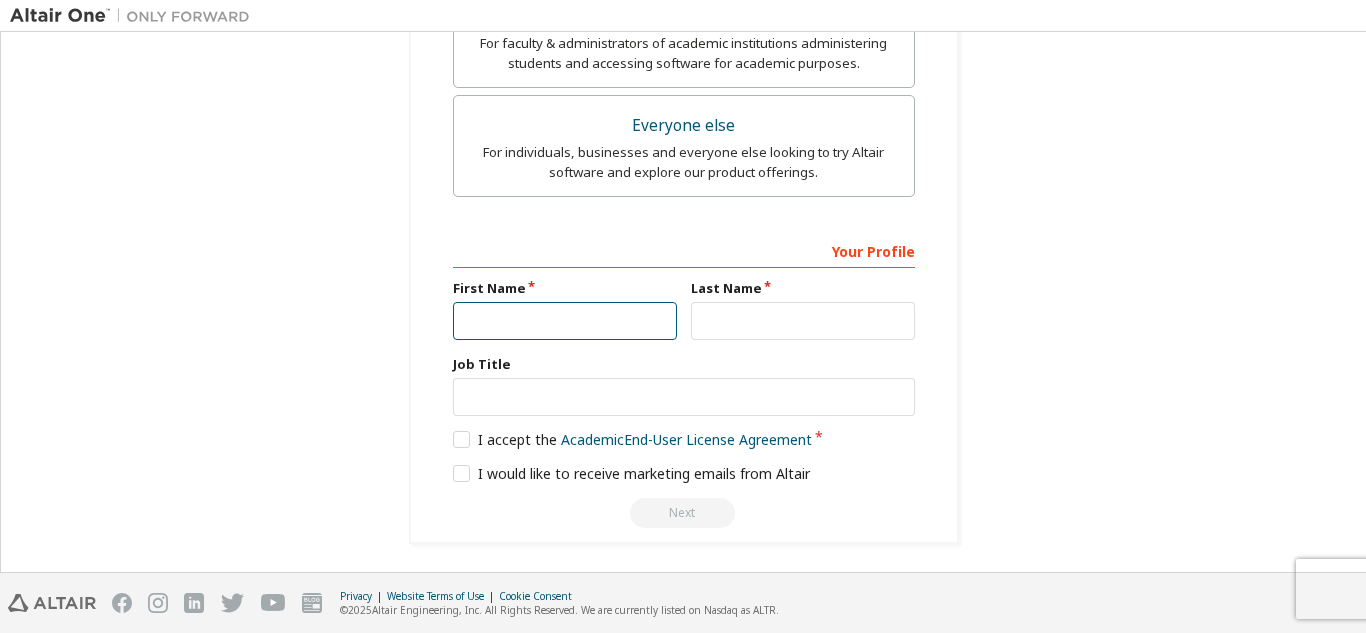 click at bounding box center [565, 321] 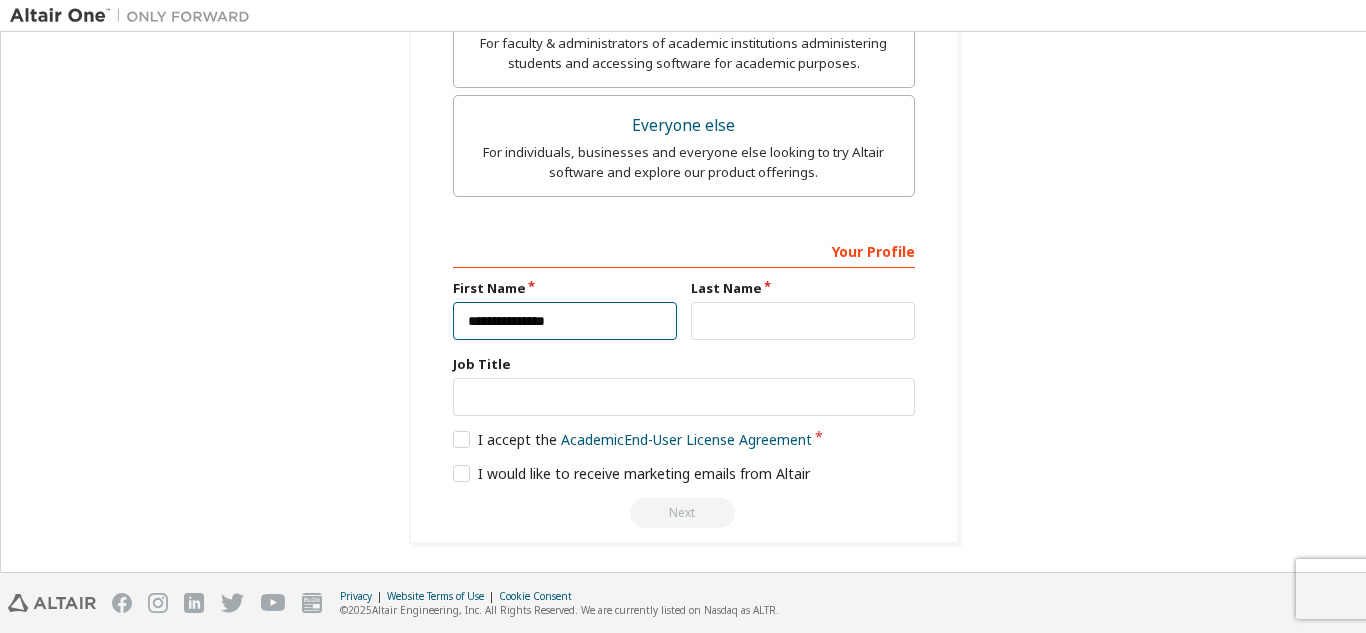 type on "**********" 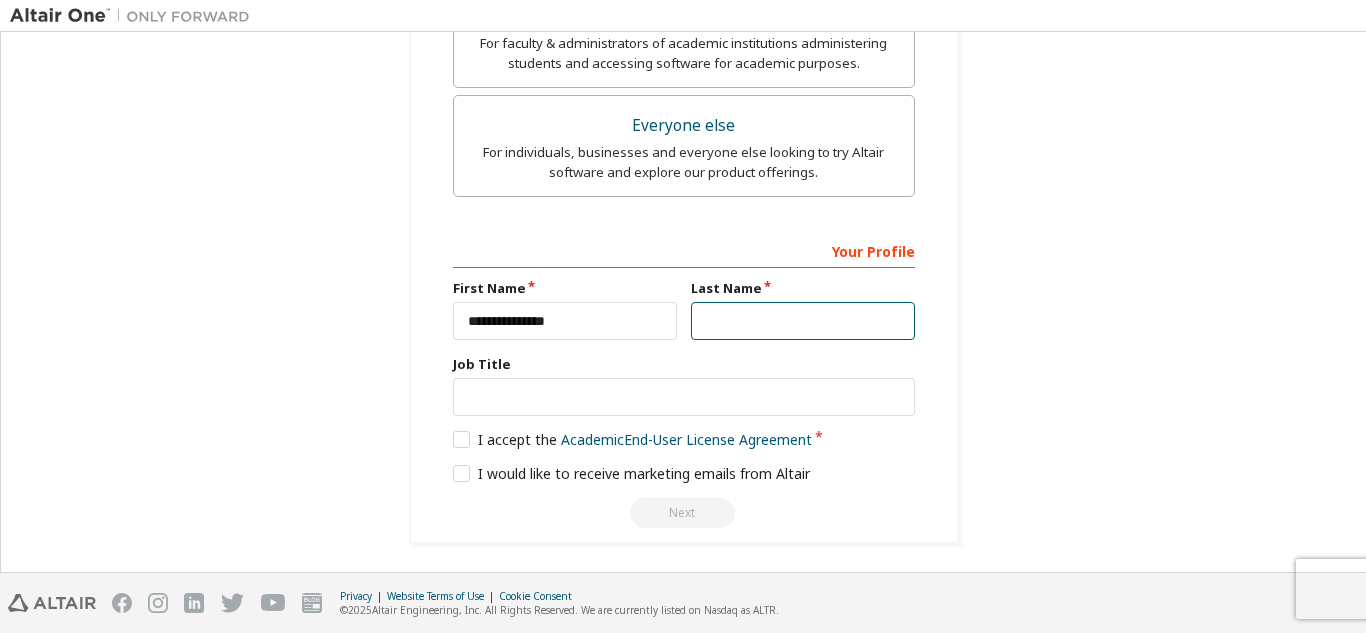click at bounding box center [803, 321] 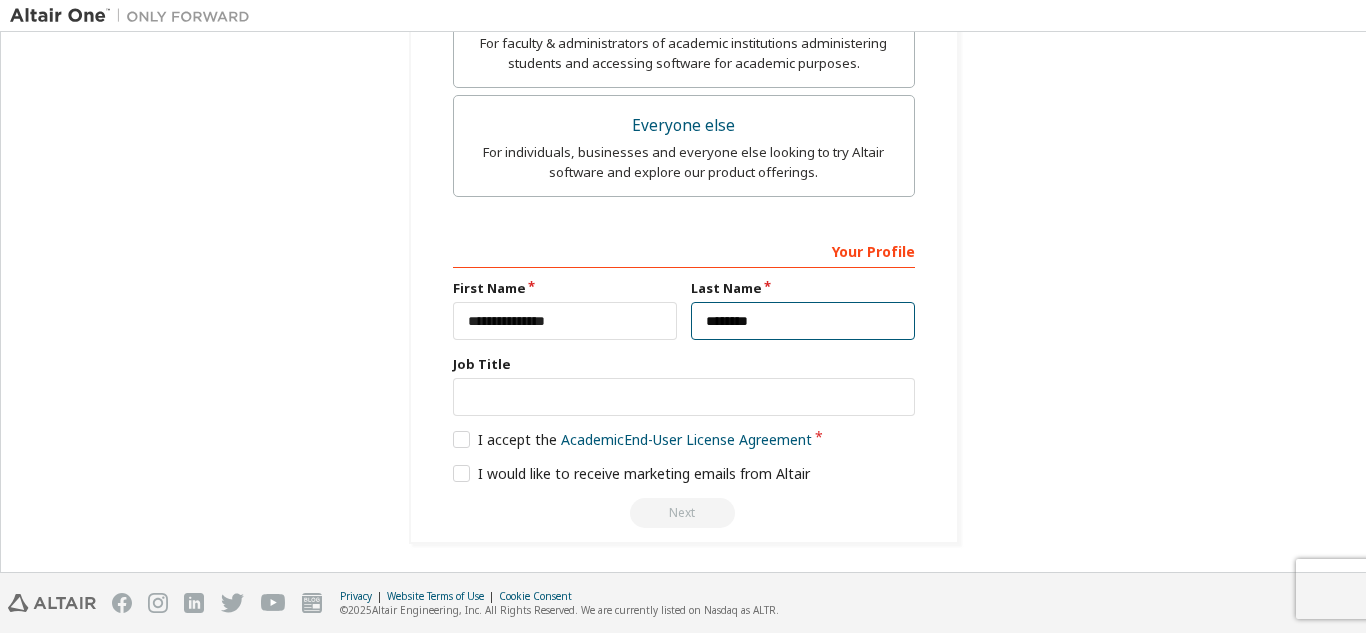 type on "********" 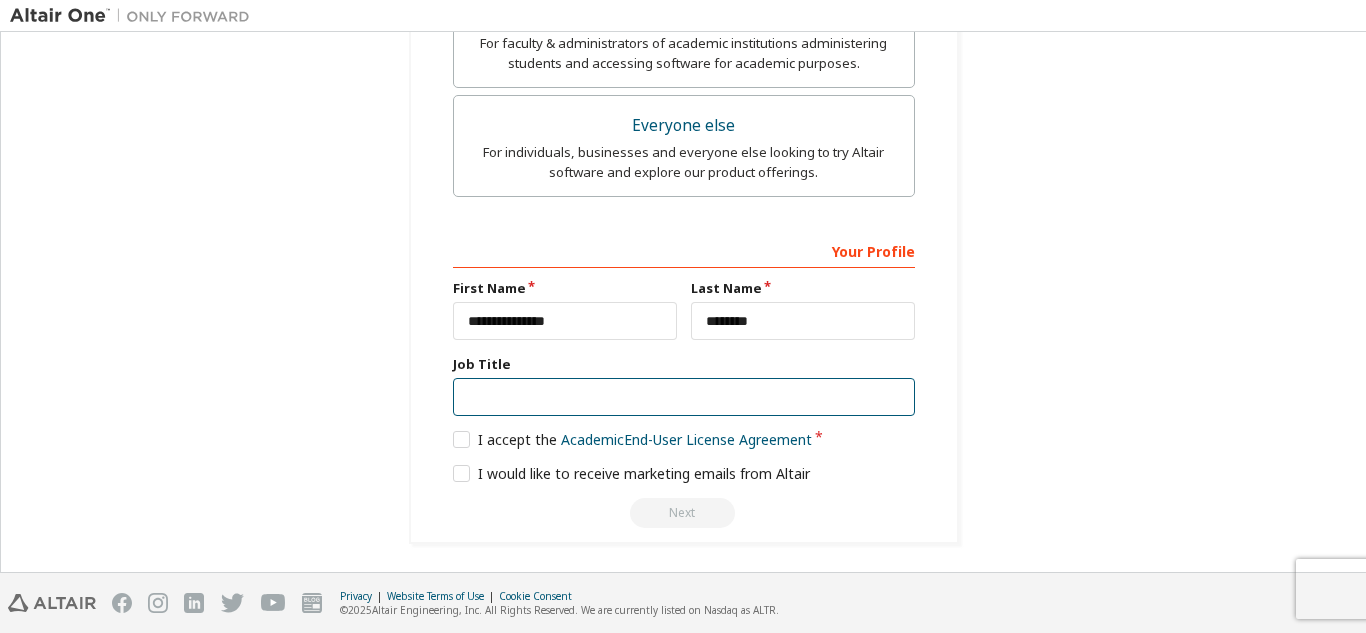 click at bounding box center [684, 397] 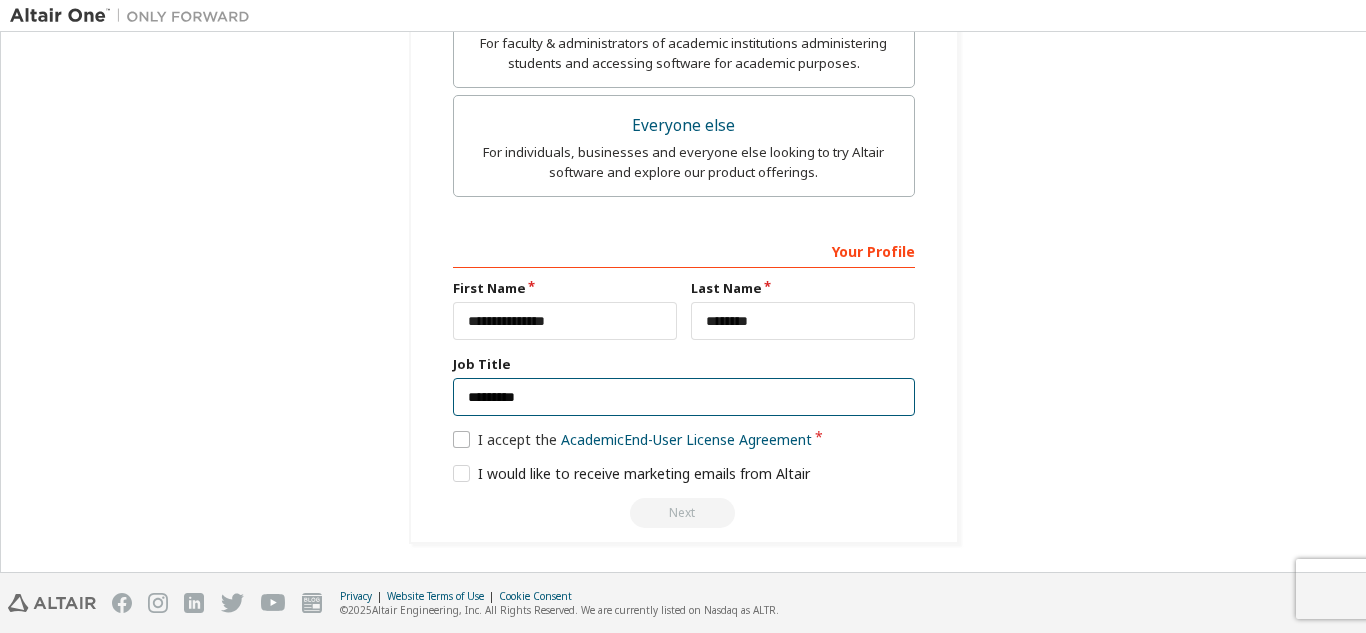 type on "*********" 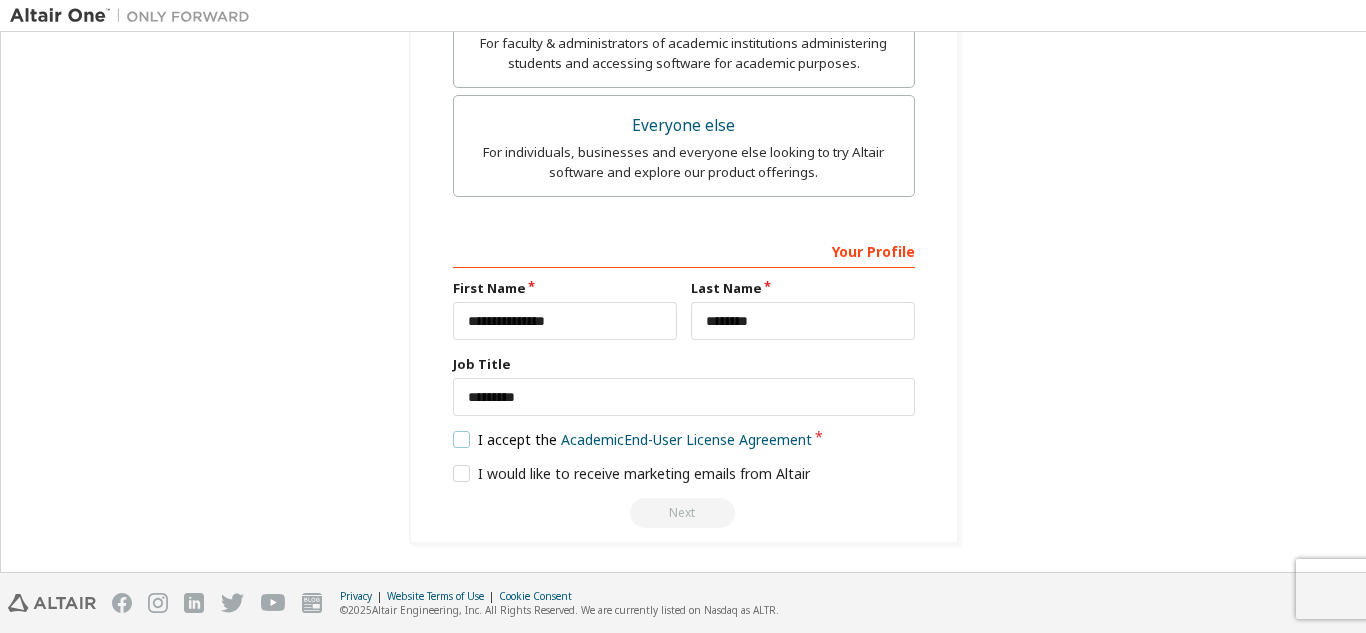 click on "I accept the   Academic   End-User License Agreement" at bounding box center (633, 439) 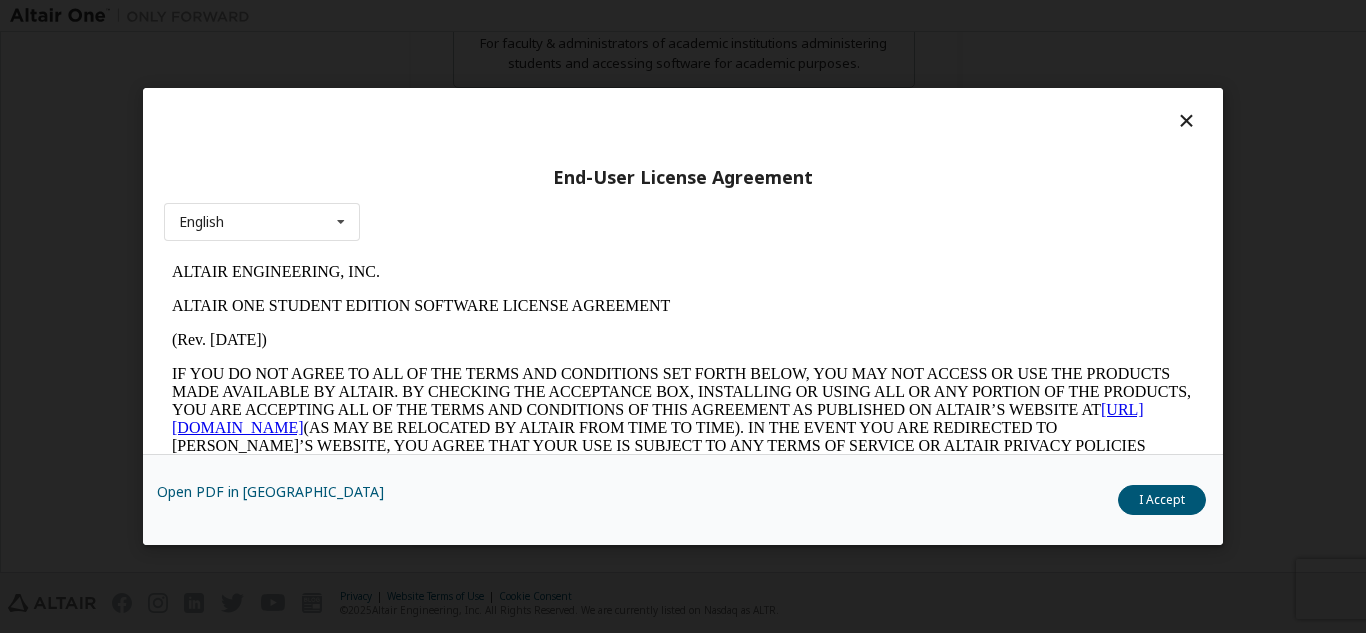 scroll, scrollTop: 0, scrollLeft: 0, axis: both 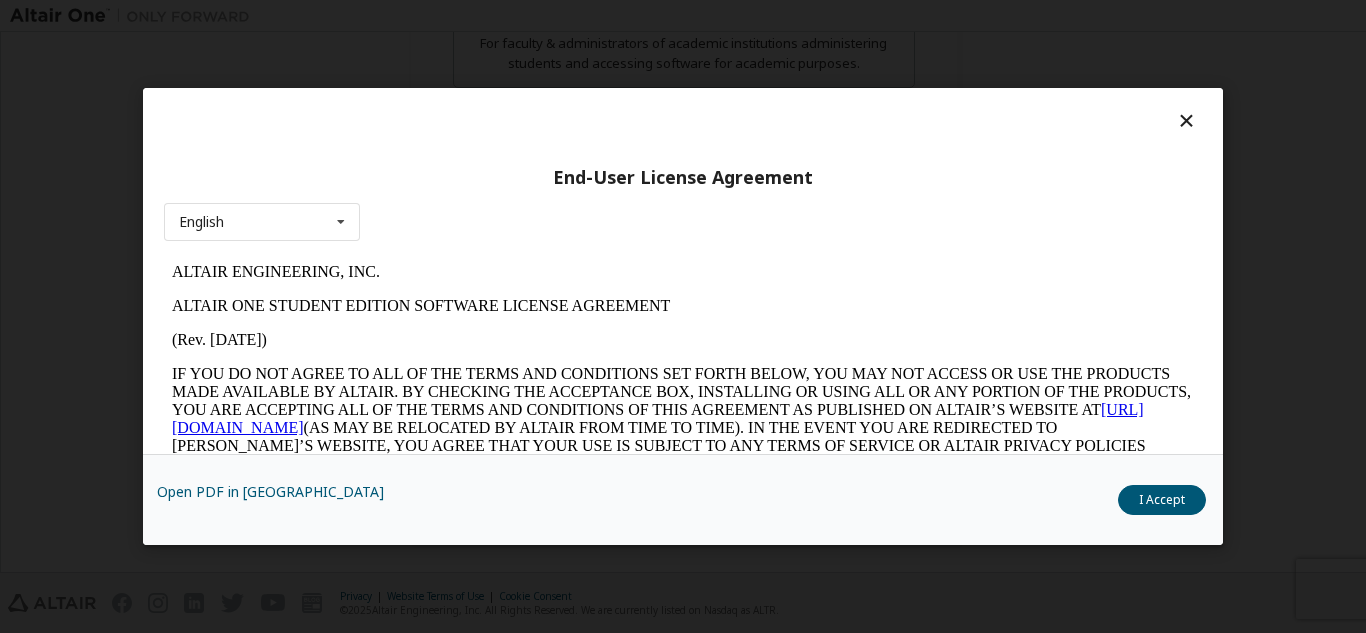 click on "I Accept" at bounding box center [1162, 500] 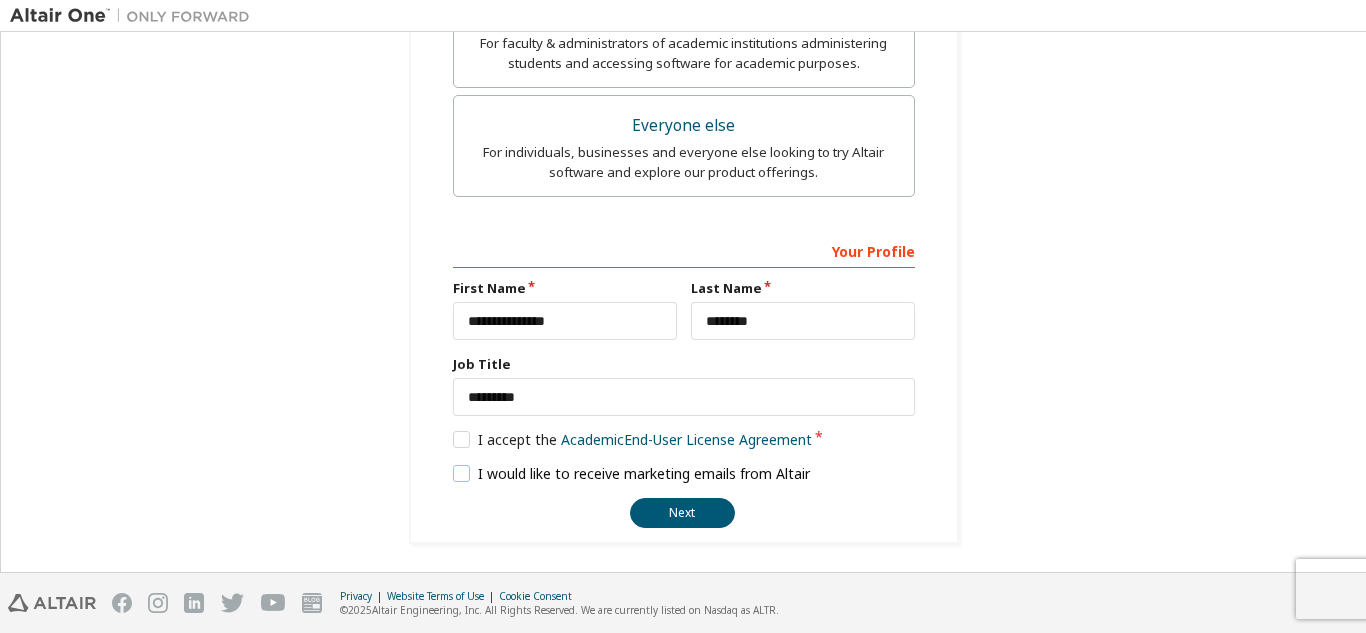 click on "I would like to receive marketing emails from Altair" at bounding box center [632, 473] 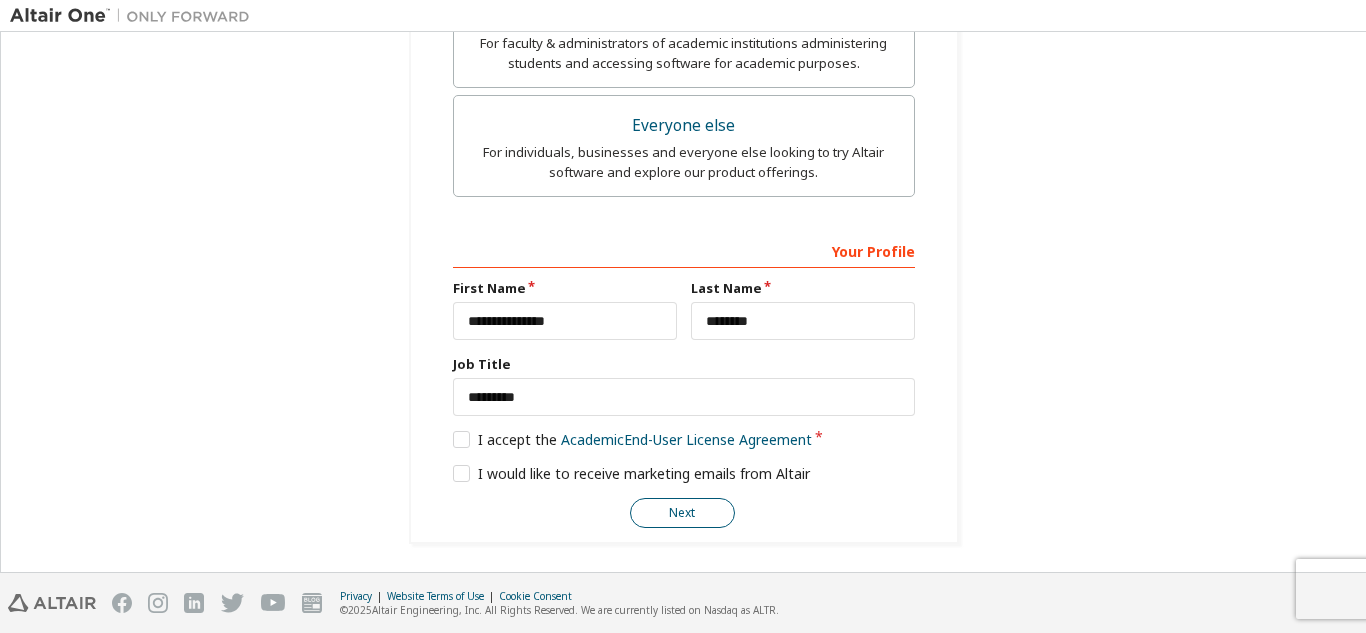 click on "Next" at bounding box center [682, 513] 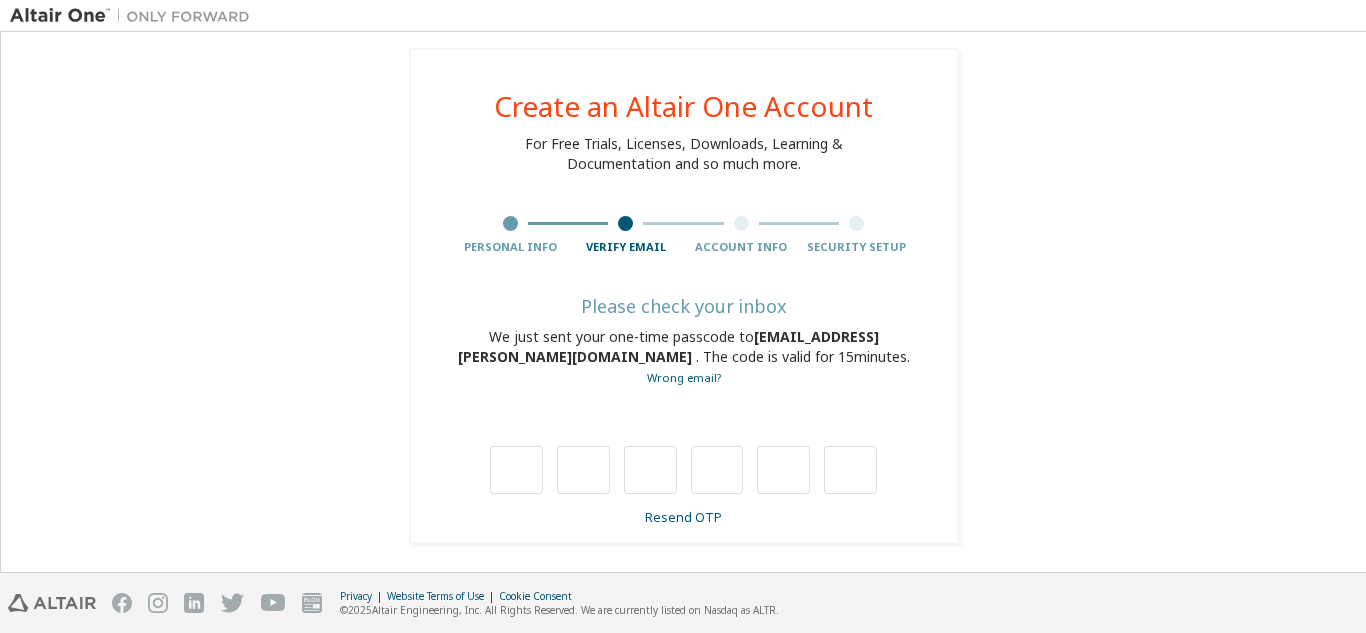 scroll, scrollTop: 12, scrollLeft: 0, axis: vertical 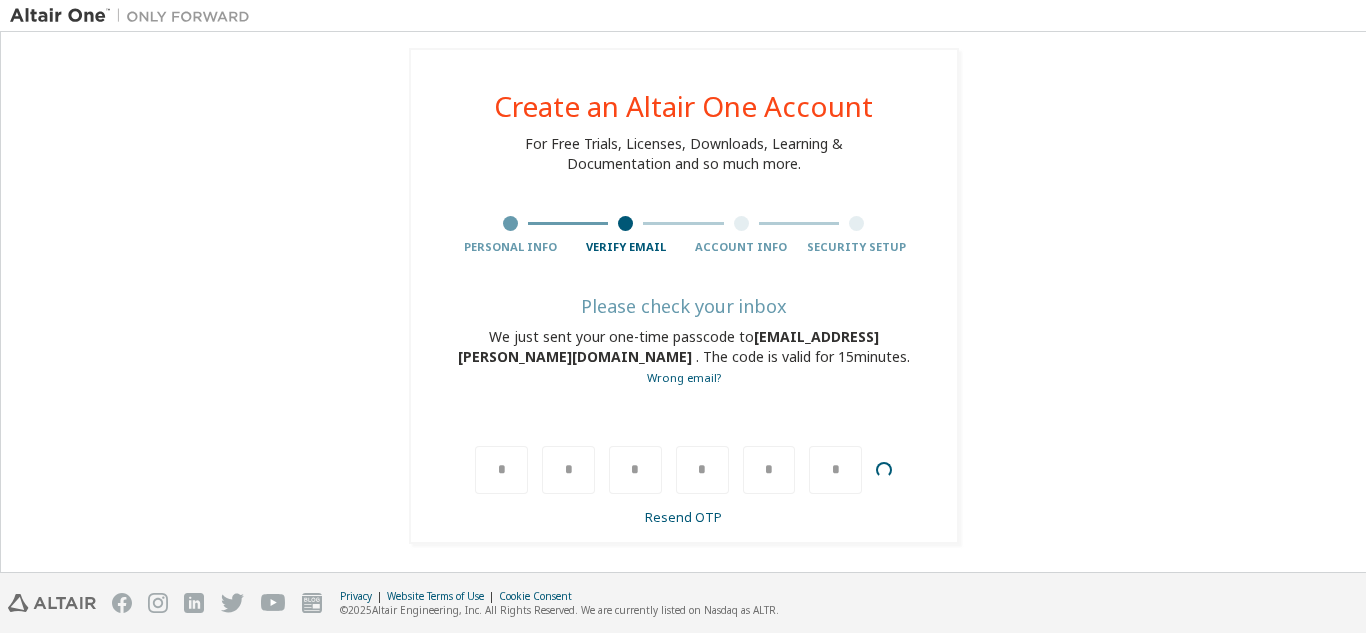 type 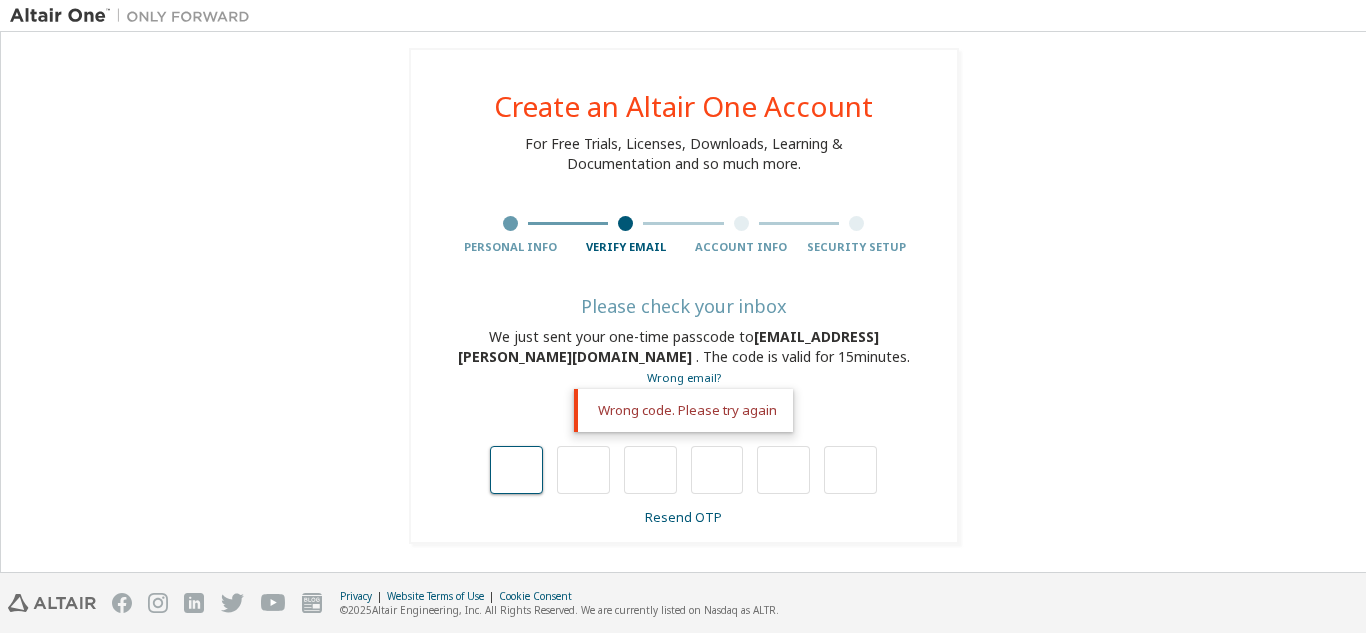 click at bounding box center (516, 470) 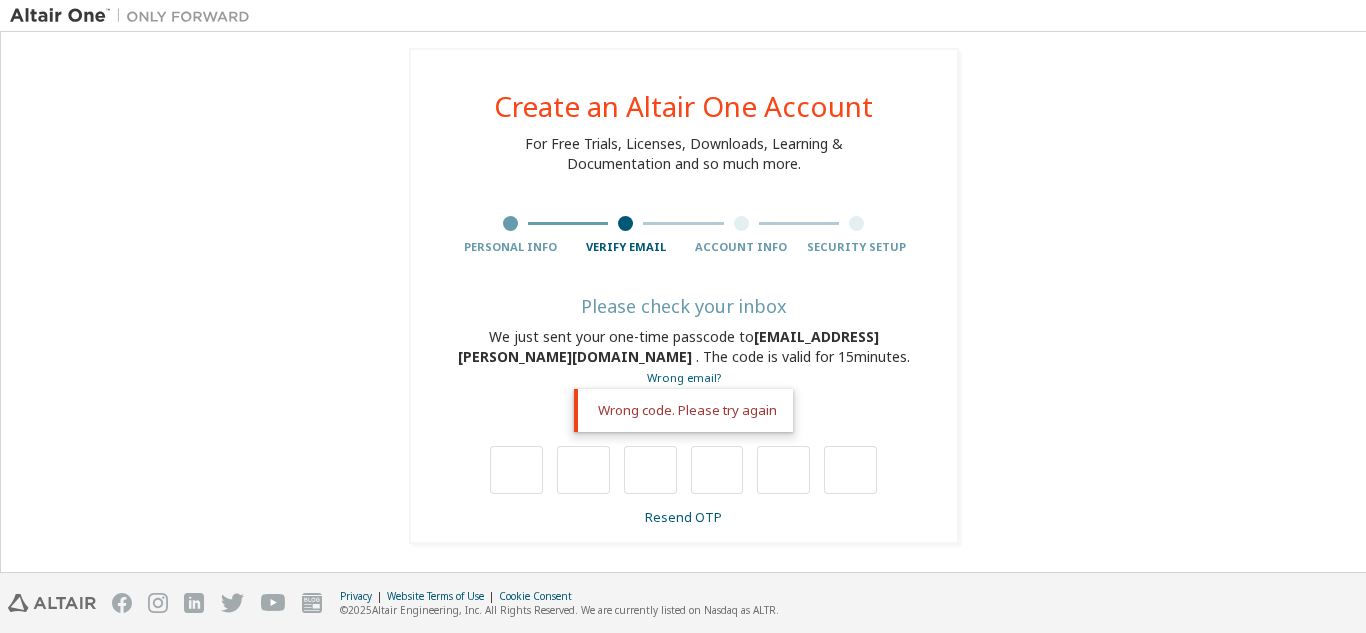 type on "*" 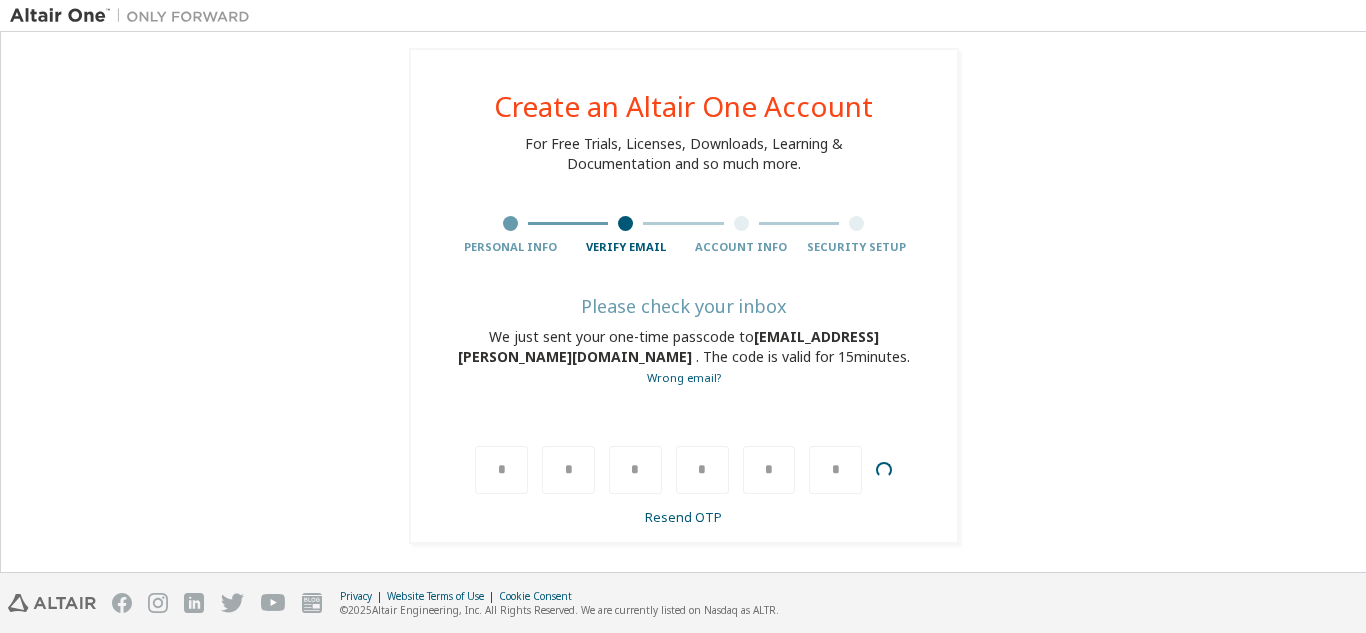 type 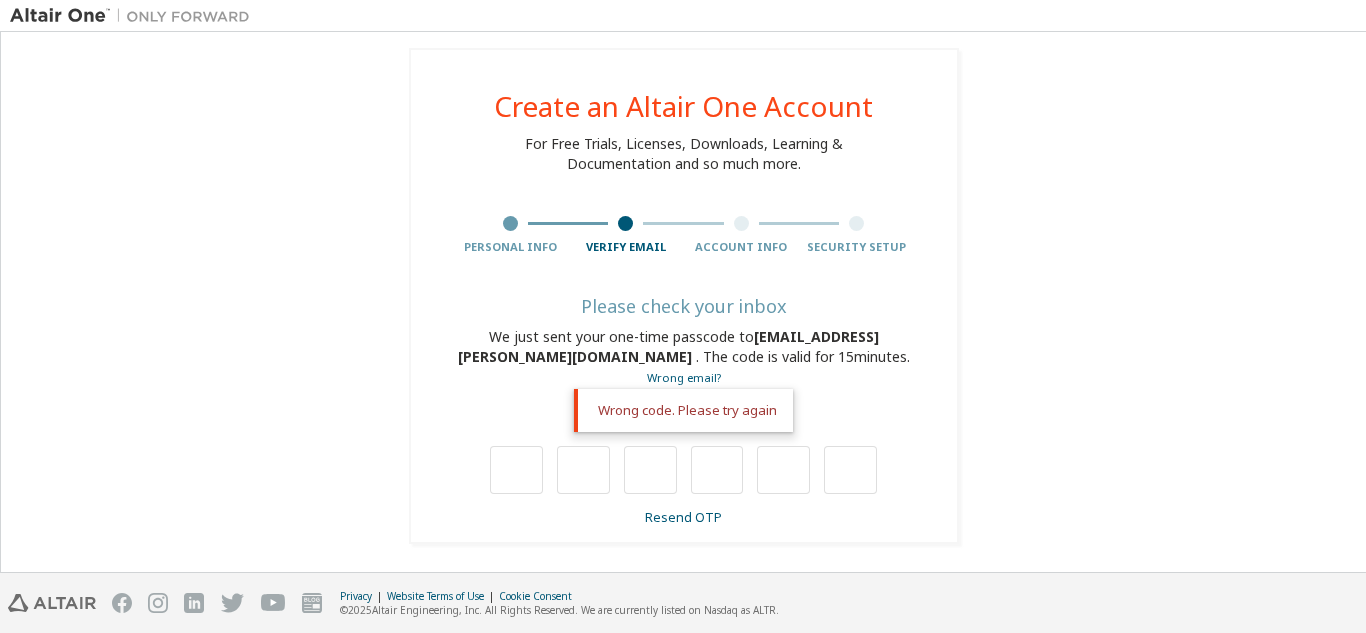 click on "**********" at bounding box center (684, 296) 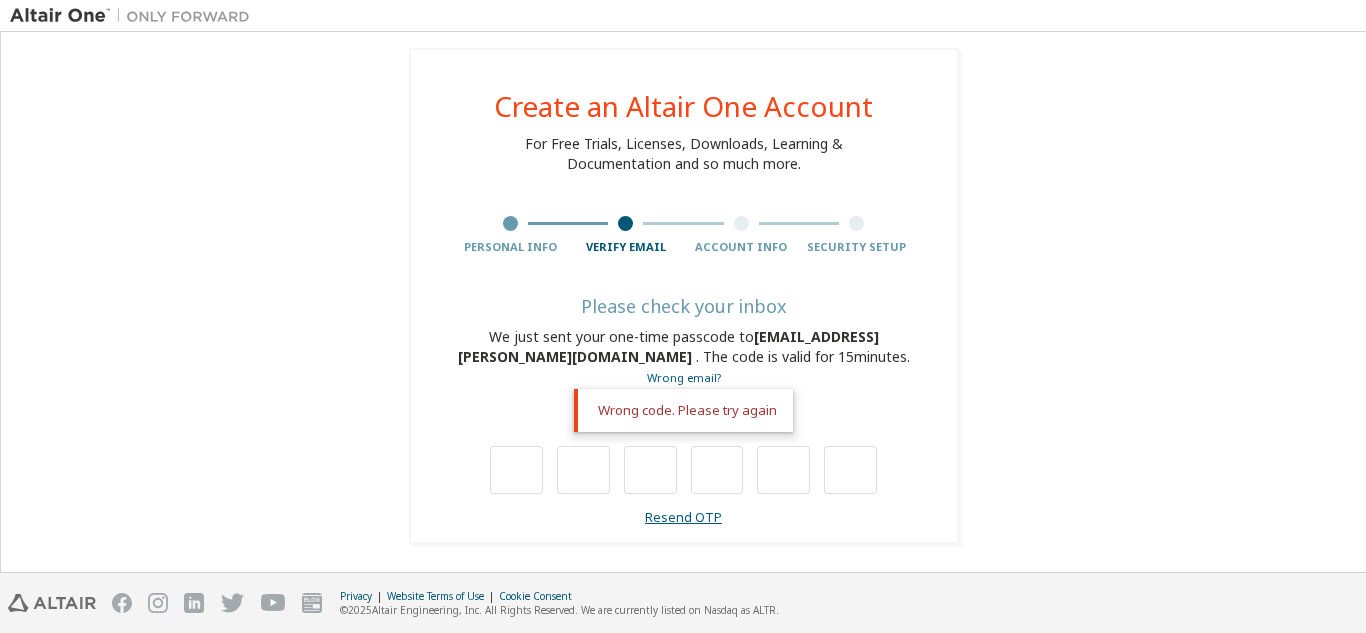 click on "Resend OTP" at bounding box center [683, 517] 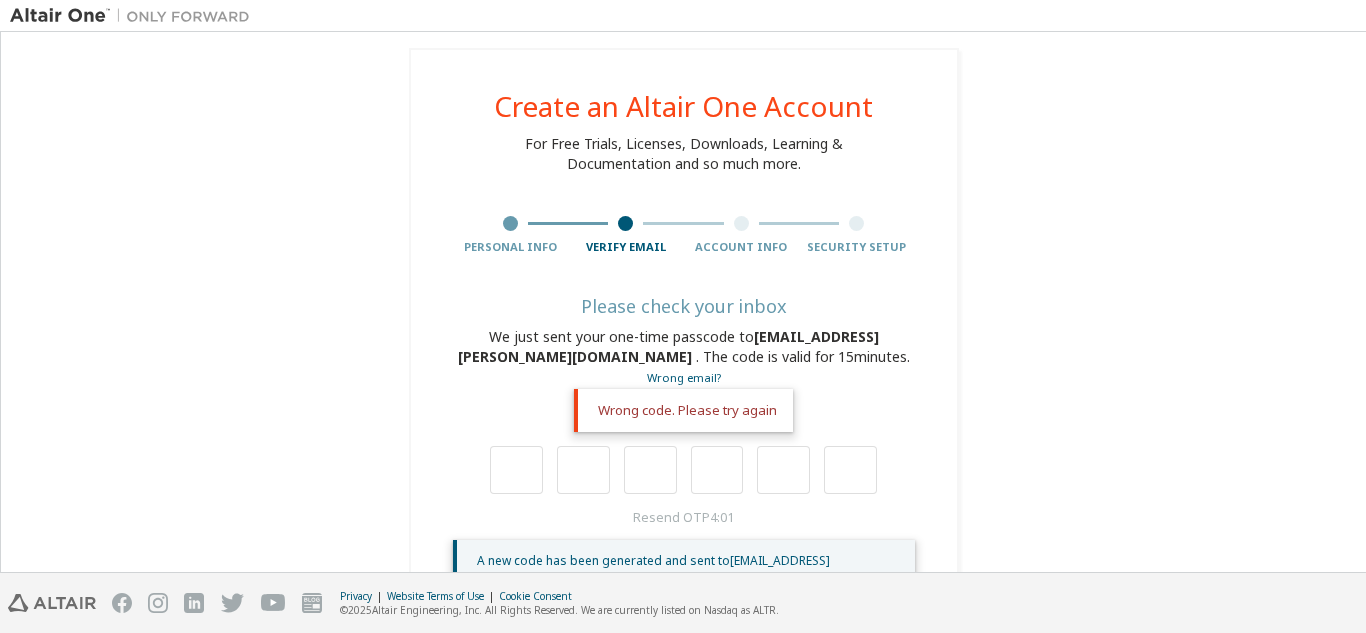click on "Wrong email?" at bounding box center (684, 377) 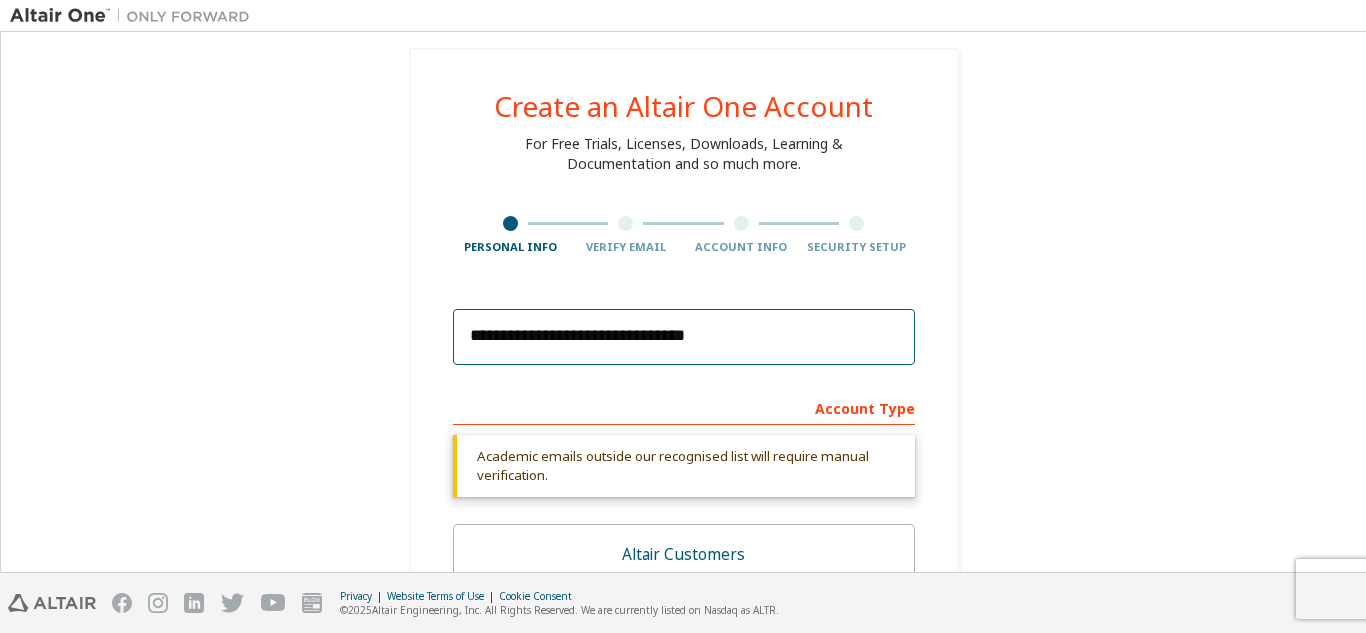 click on "**********" at bounding box center [684, 337] 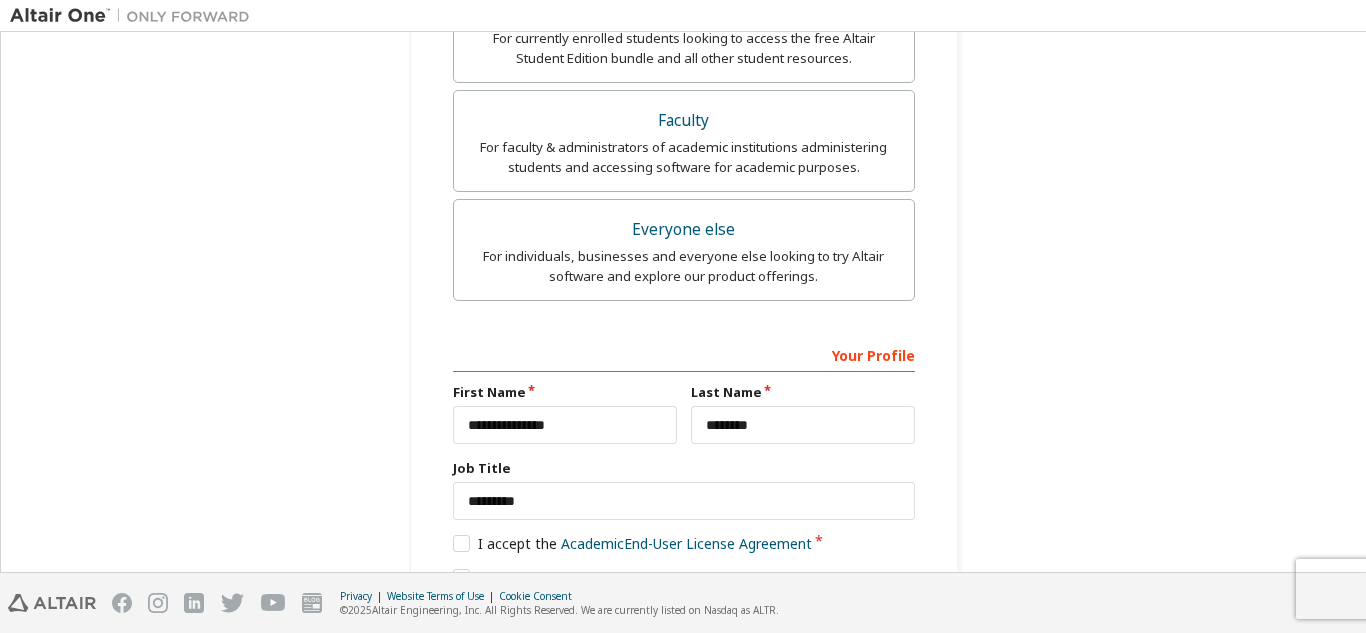 scroll, scrollTop: 682, scrollLeft: 0, axis: vertical 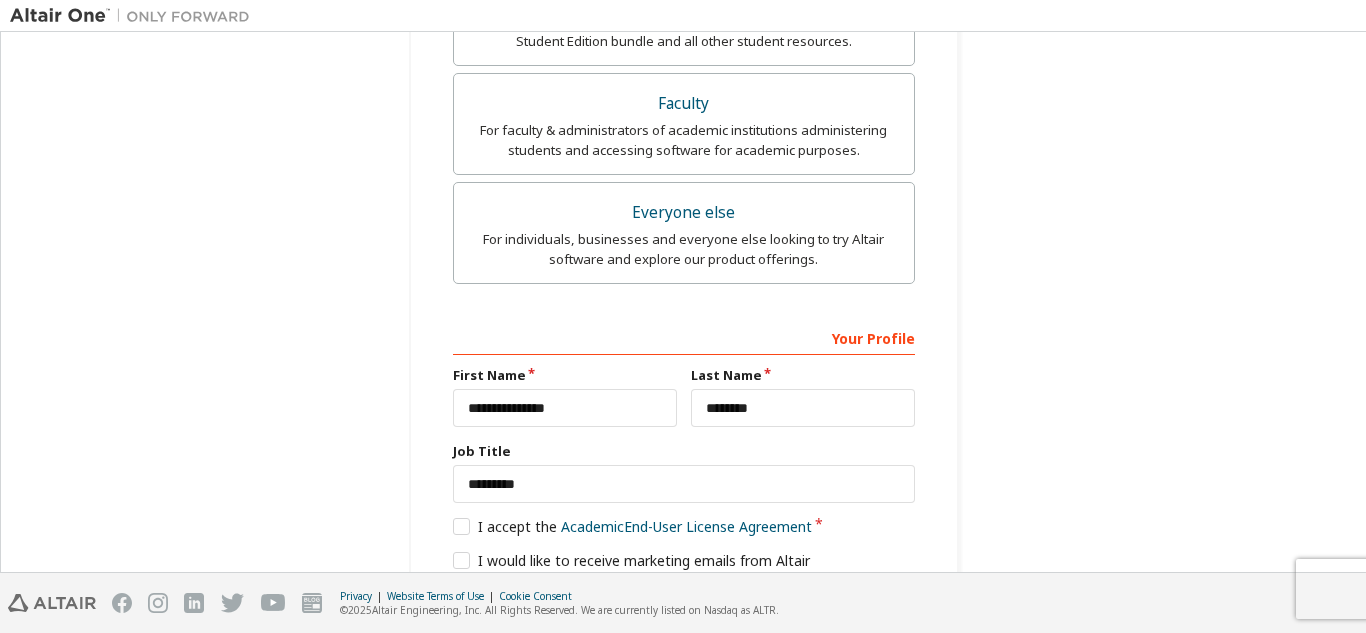 type on "**********" 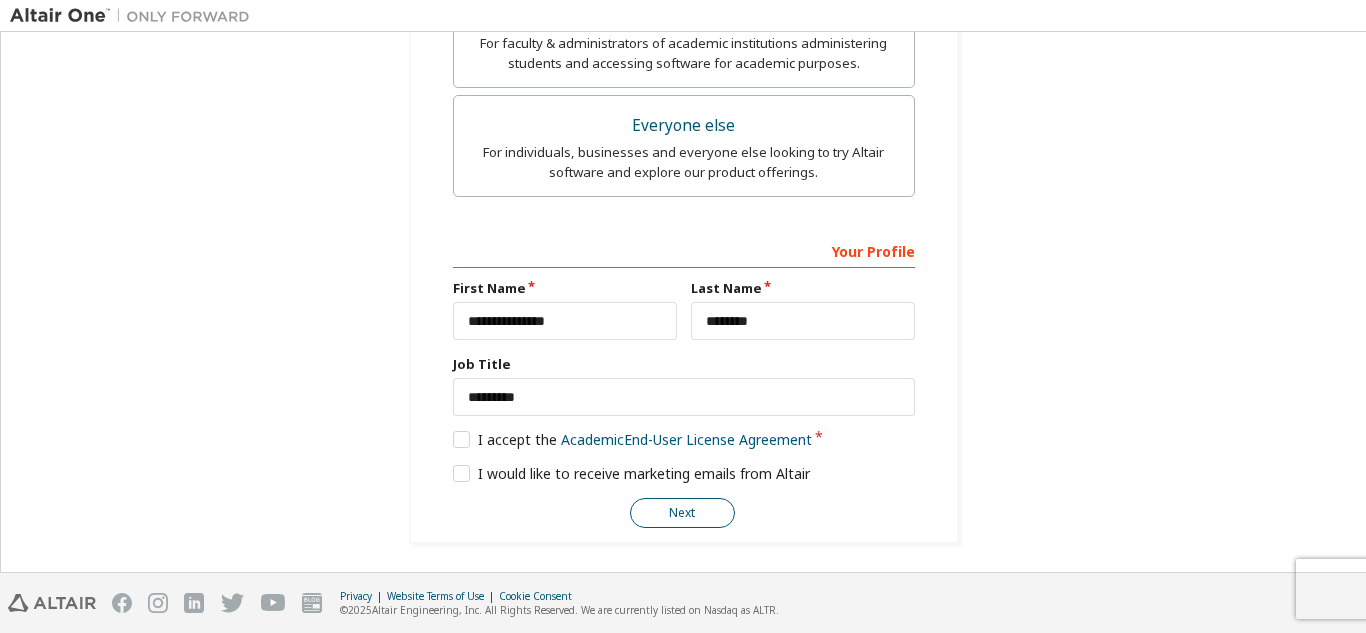 click on "Next" at bounding box center [682, 513] 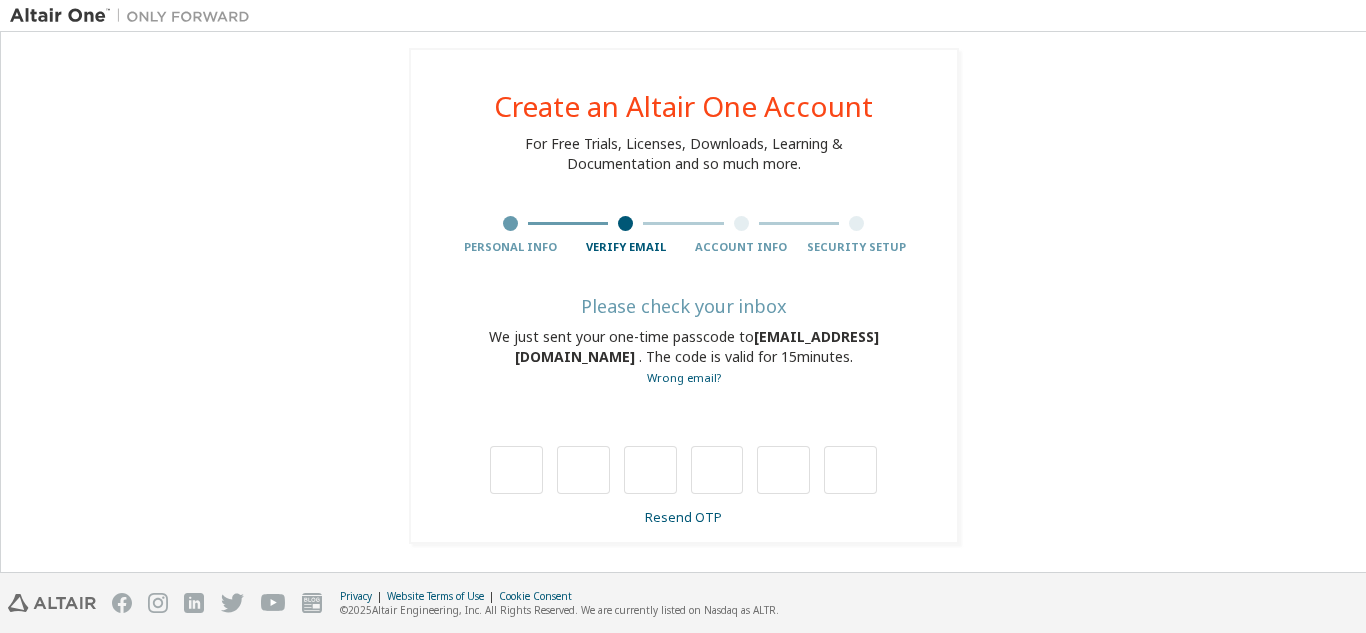 scroll, scrollTop: 32, scrollLeft: 0, axis: vertical 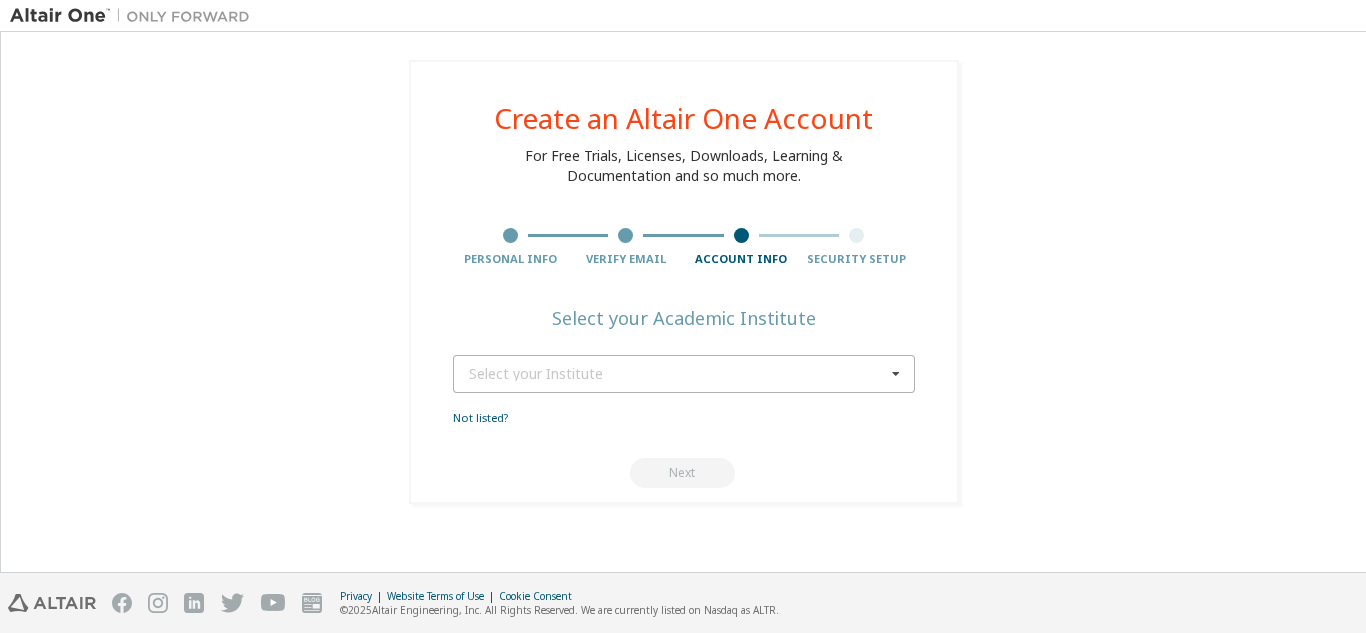 click on "Select your Institute" at bounding box center (677, 374) 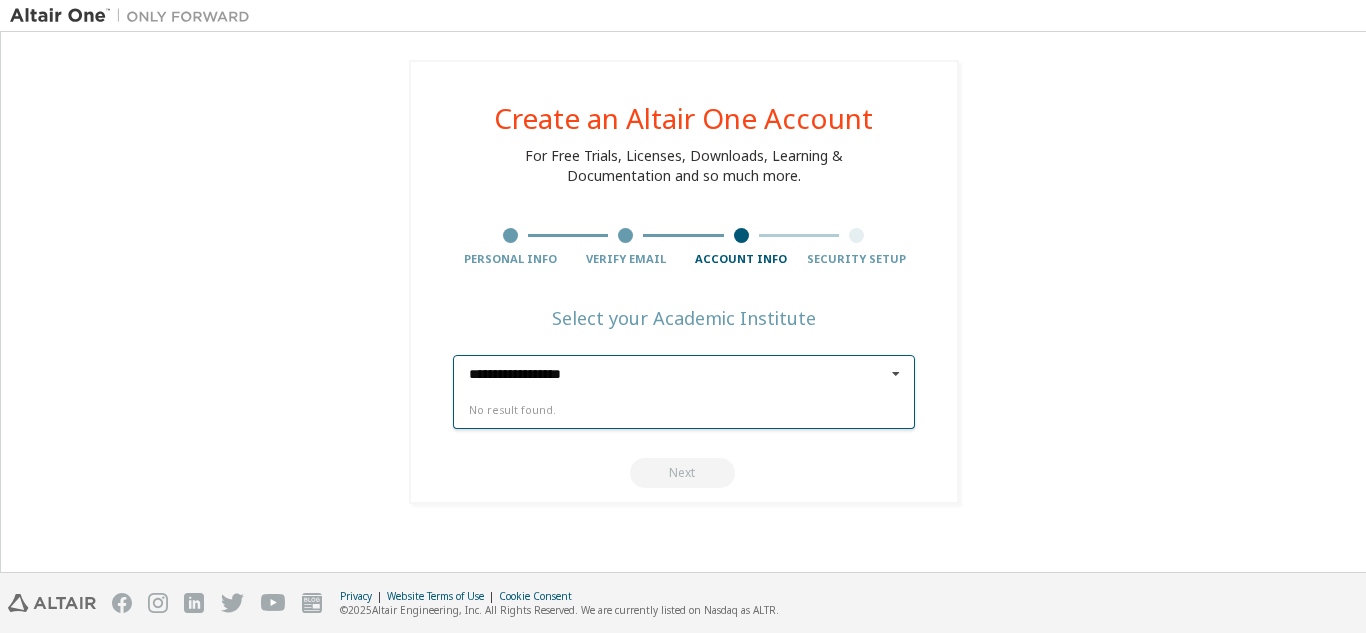 type on "**********" 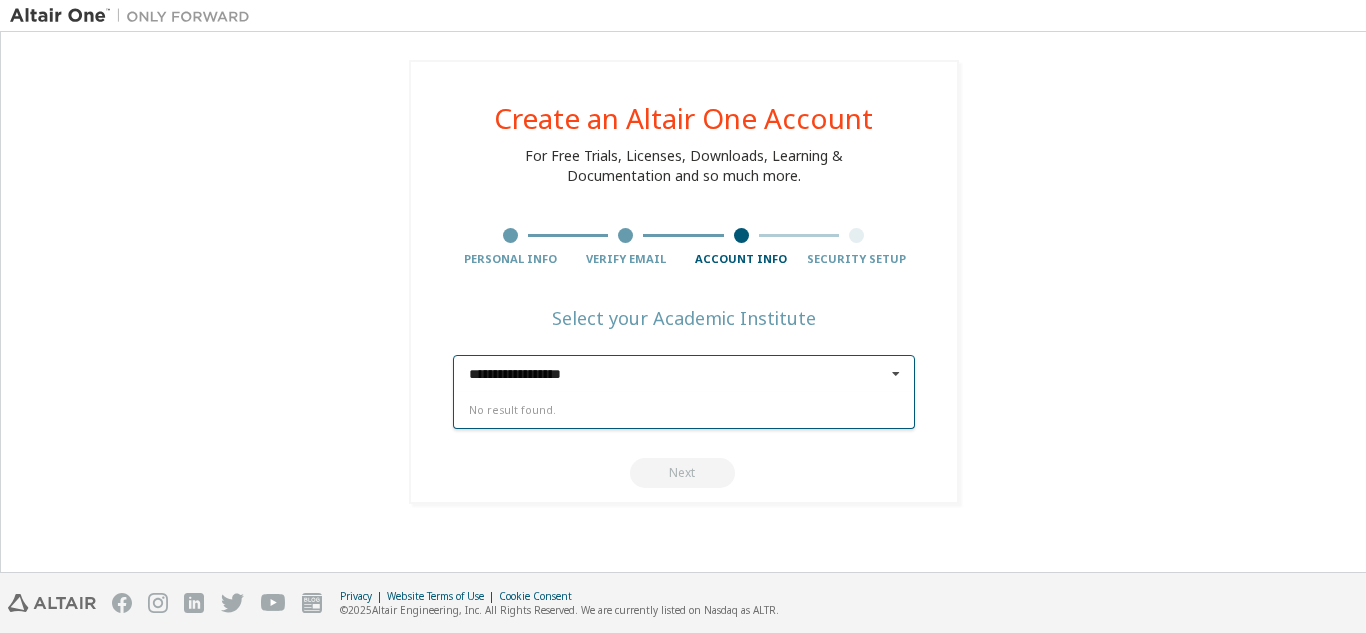 type 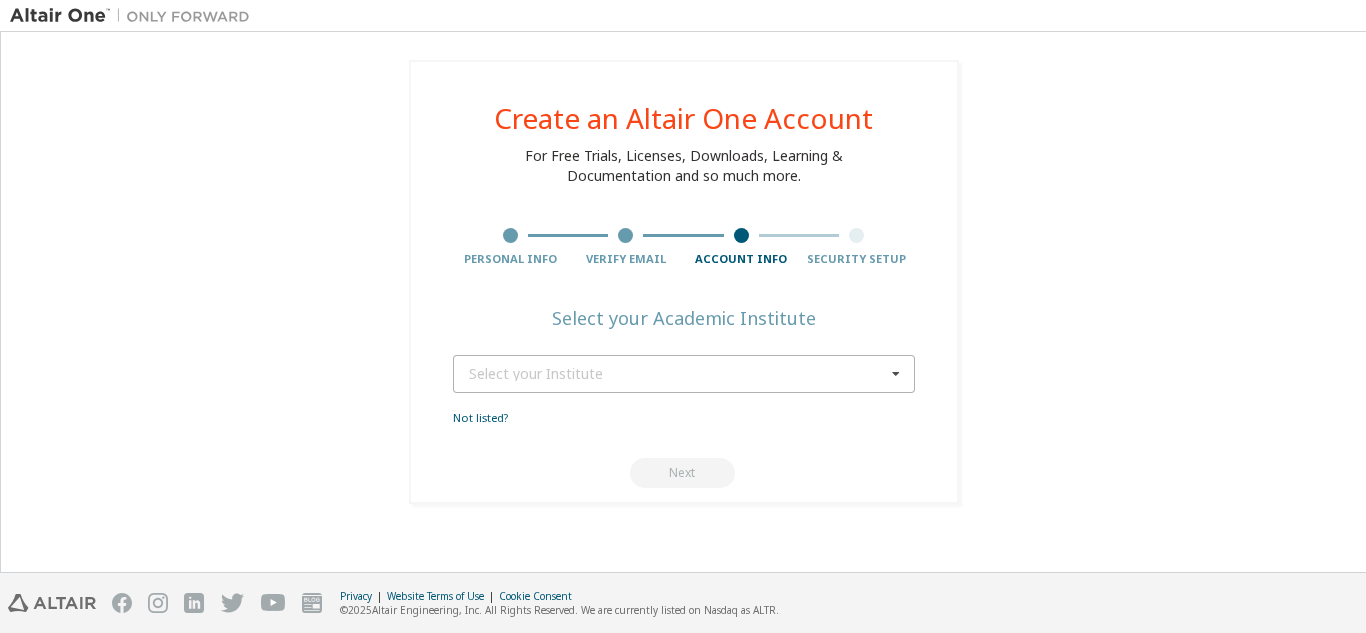 click on "Next" at bounding box center [684, 473] 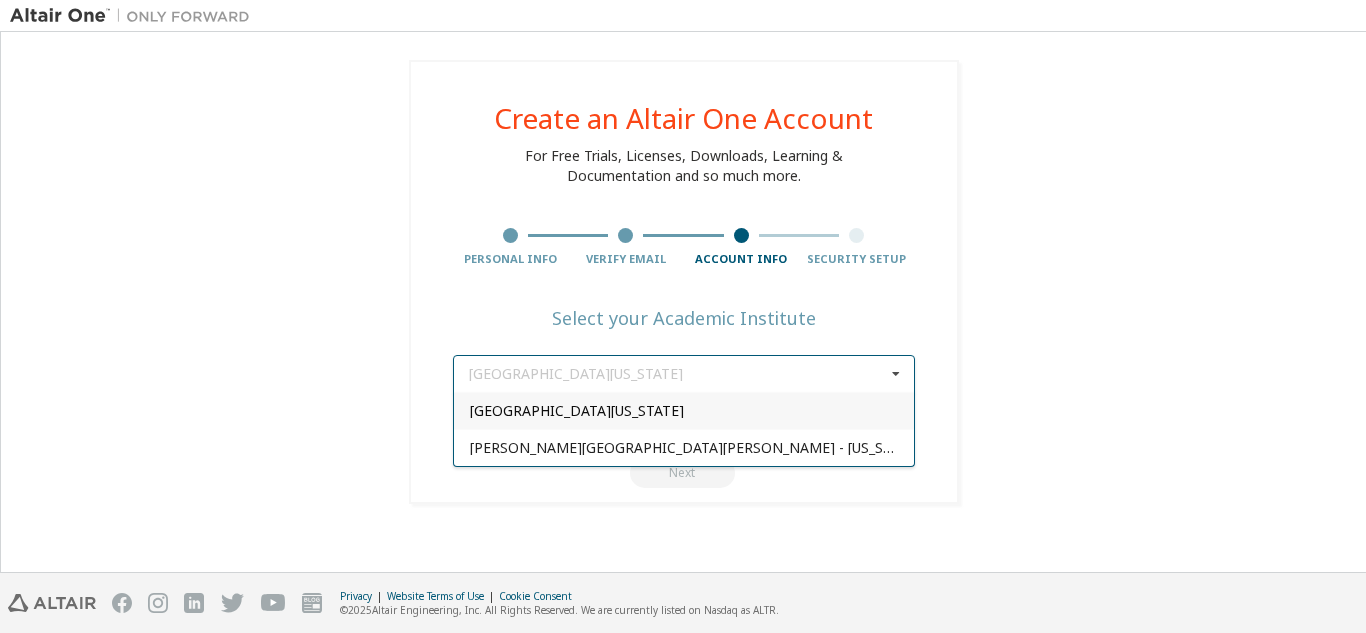 click on "Create an Altair One Account For Free Trials, Licenses, Downloads, Learning &  Documentation and so much more. Personal Info Verify Email Account Info Security Setup Select your Academic Institute University of Idaho University of Idaho Brigham Young University - Idaho Not listed? Next" at bounding box center (684, 282) 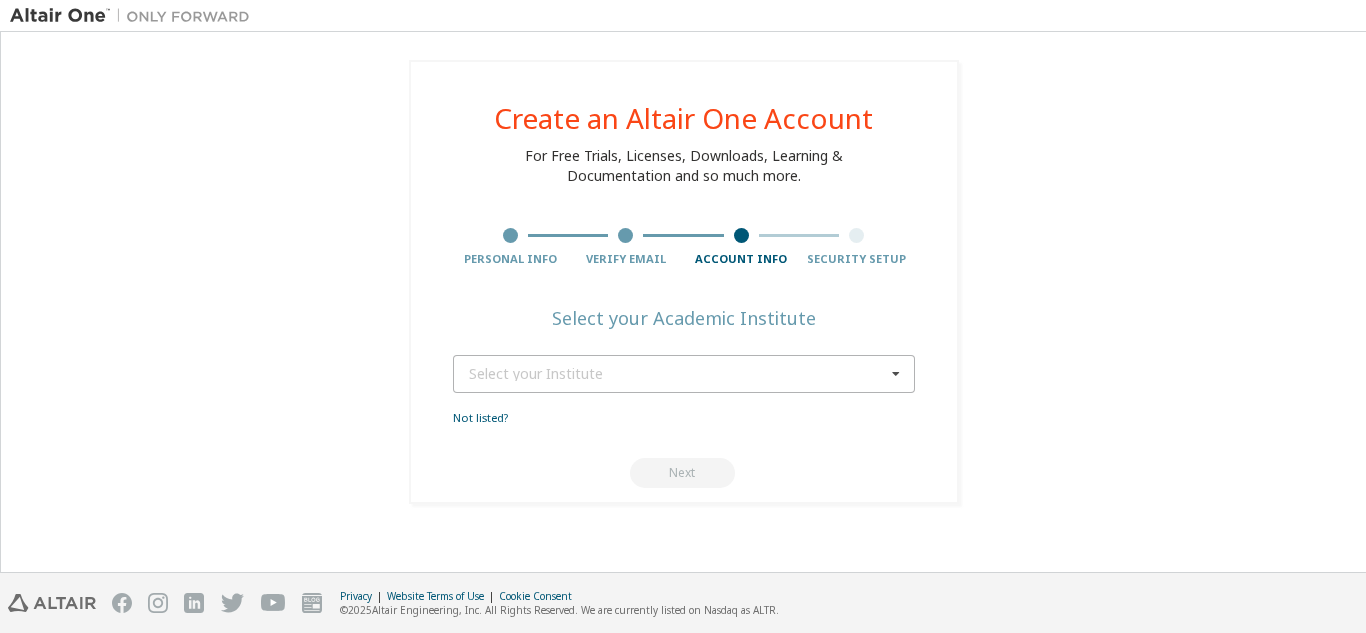 click on "Select your Institute University of Idaho Brigham Young University - Idaho Not listed? Next" at bounding box center (684, 421) 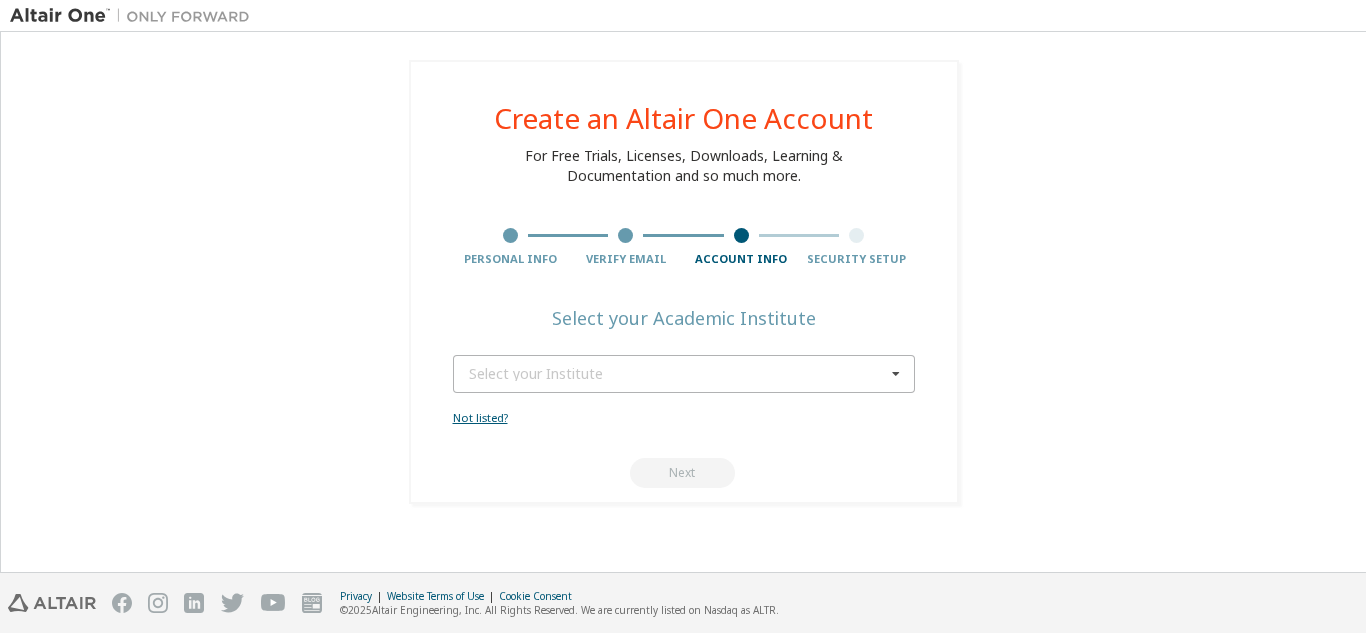 click on "Not listed?" at bounding box center [480, 417] 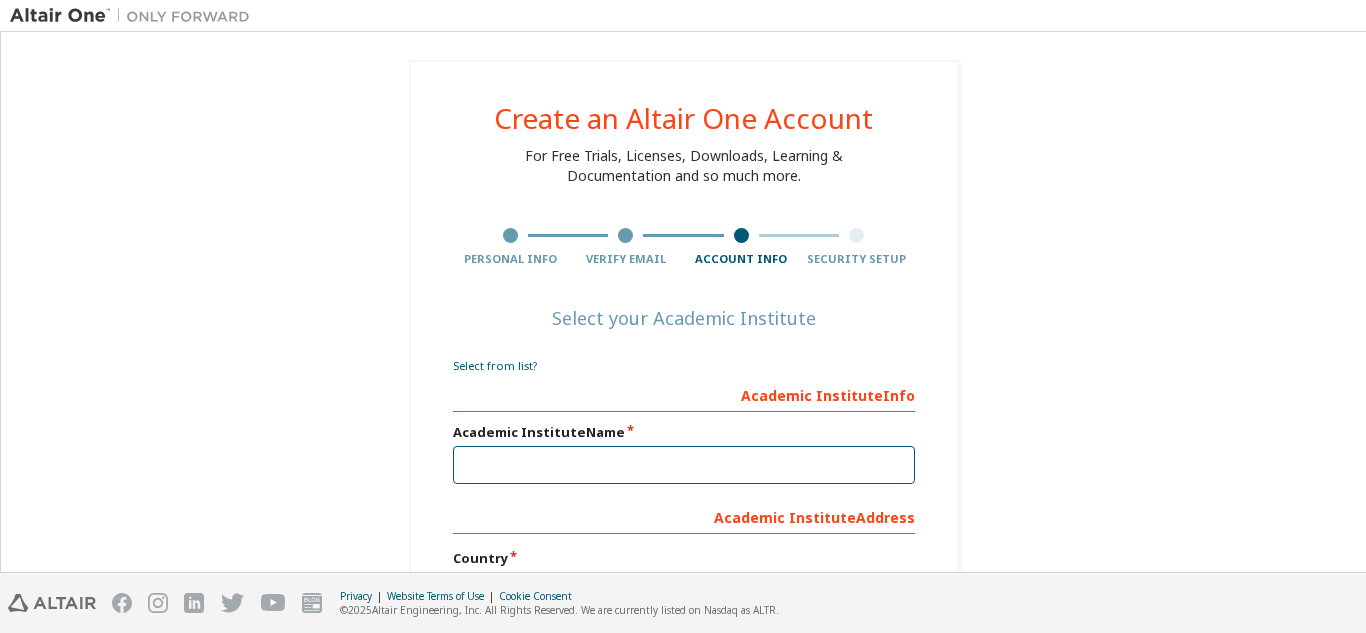 click at bounding box center [684, 465] 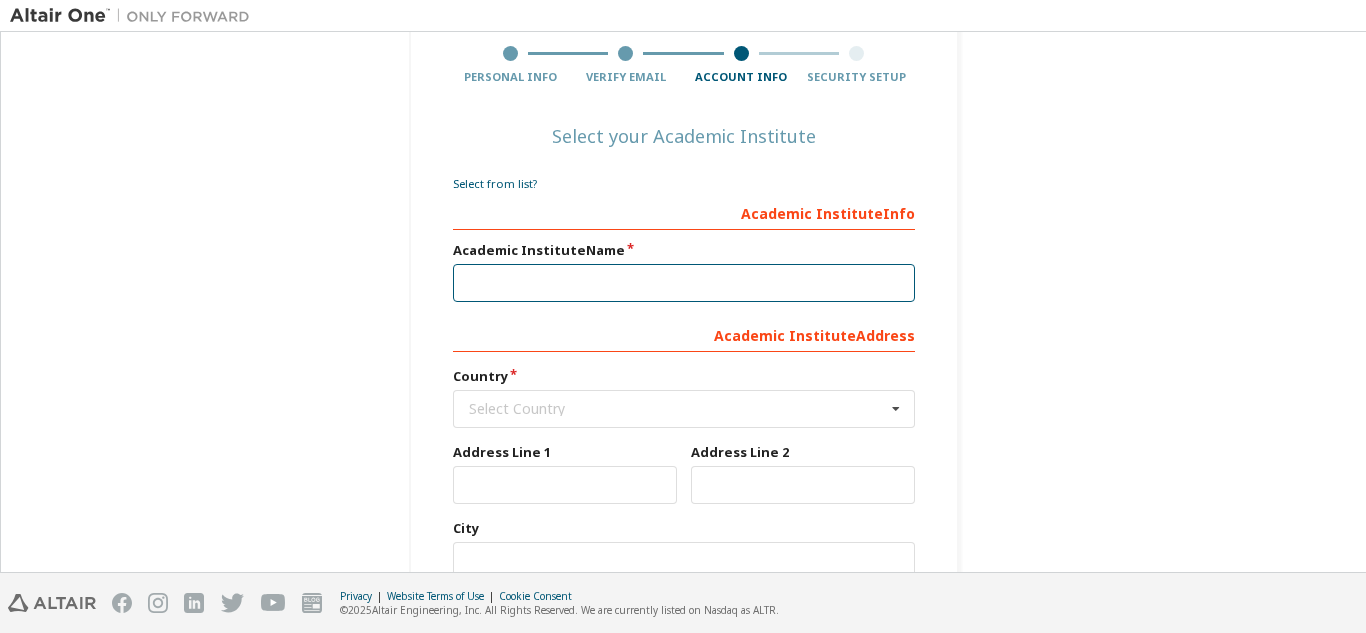 scroll, scrollTop: 186, scrollLeft: 0, axis: vertical 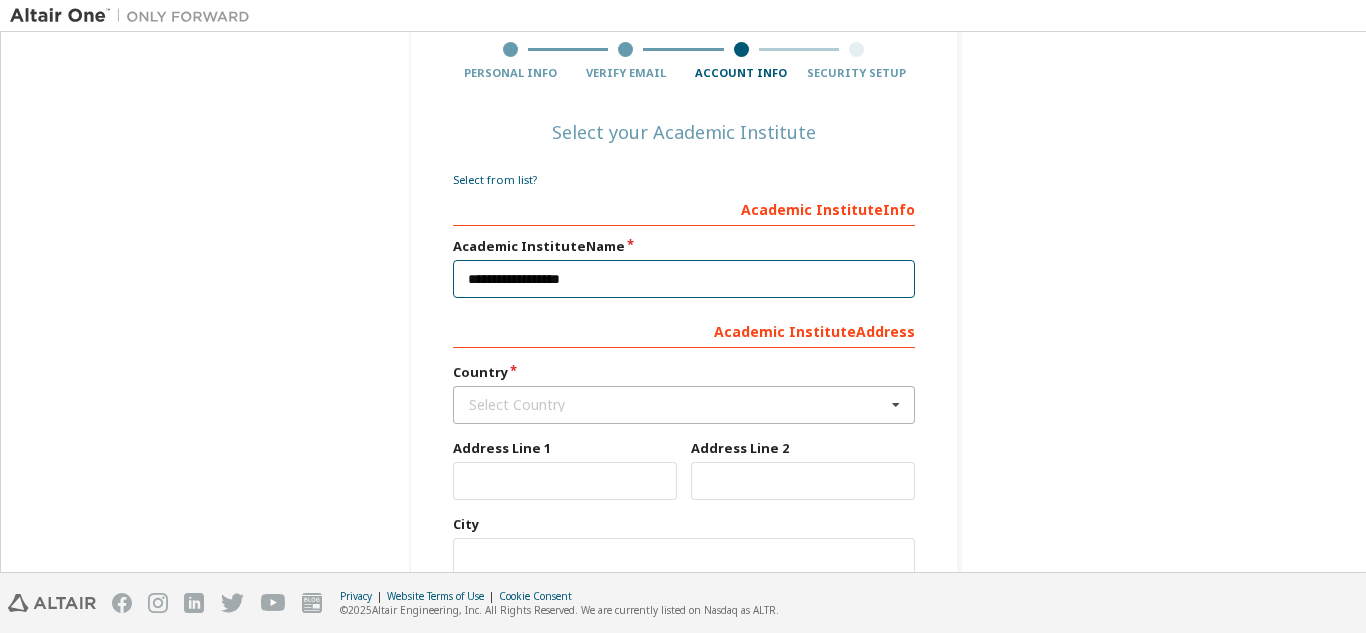 type on "**********" 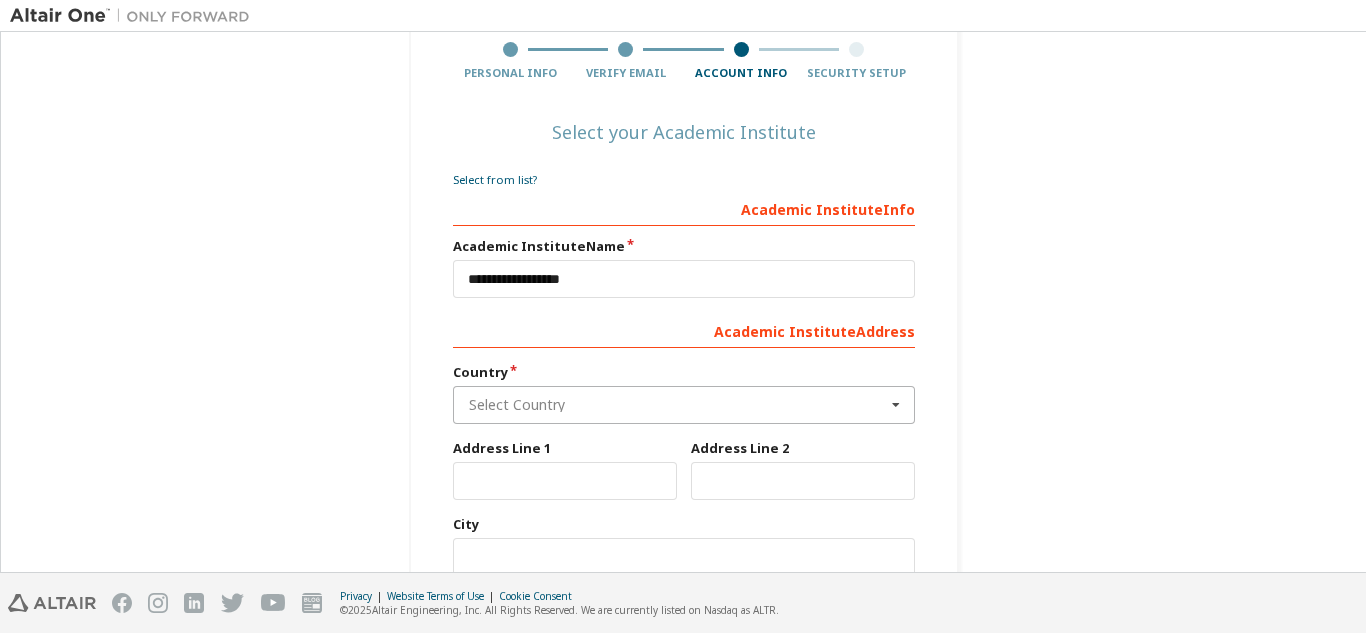 click at bounding box center [685, 405] 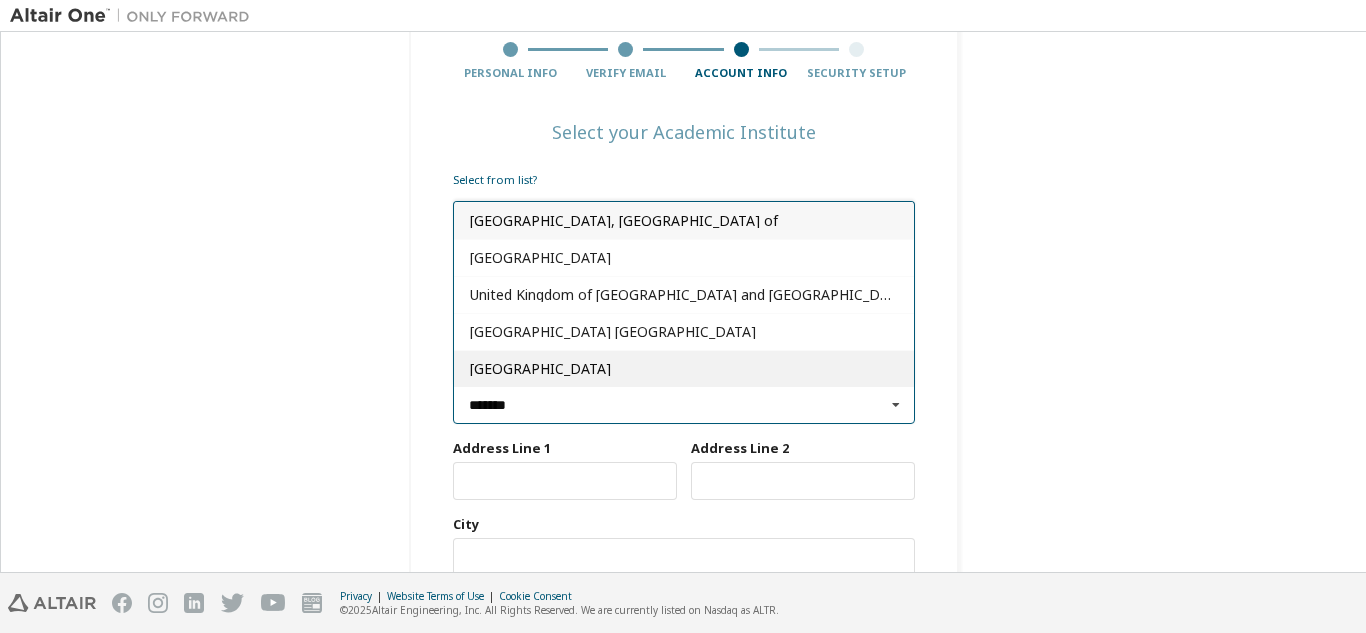 type on "******" 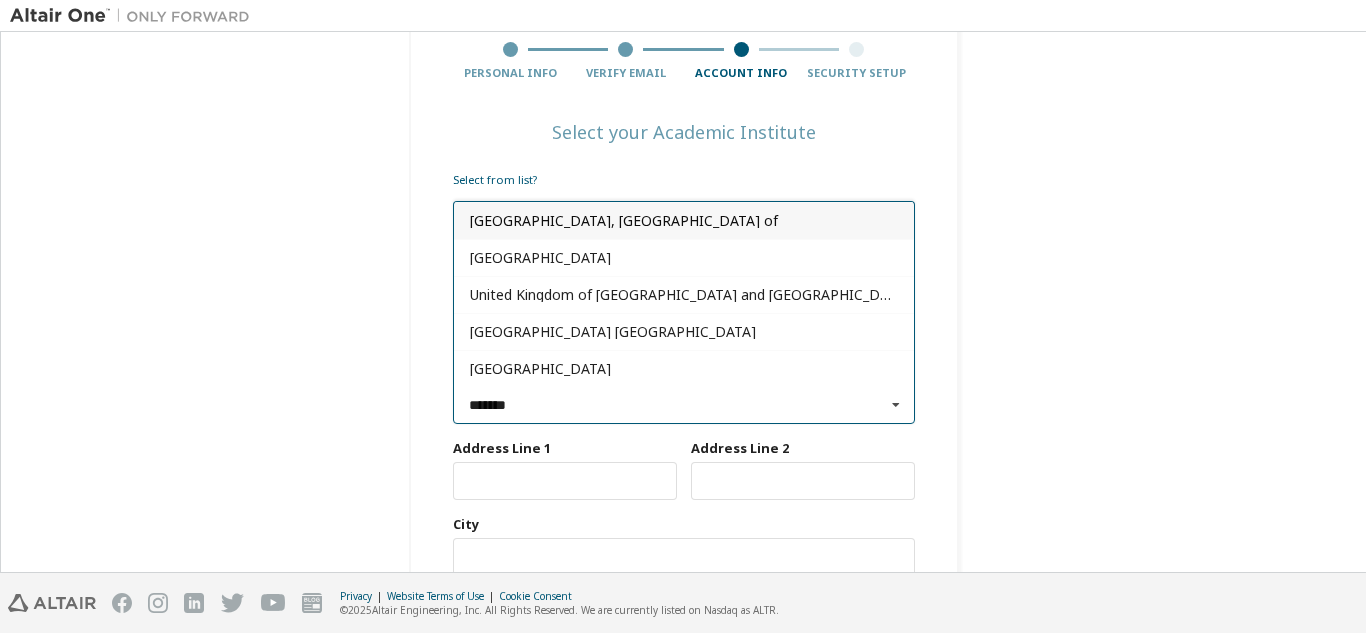click on "United States of America" at bounding box center [684, 368] 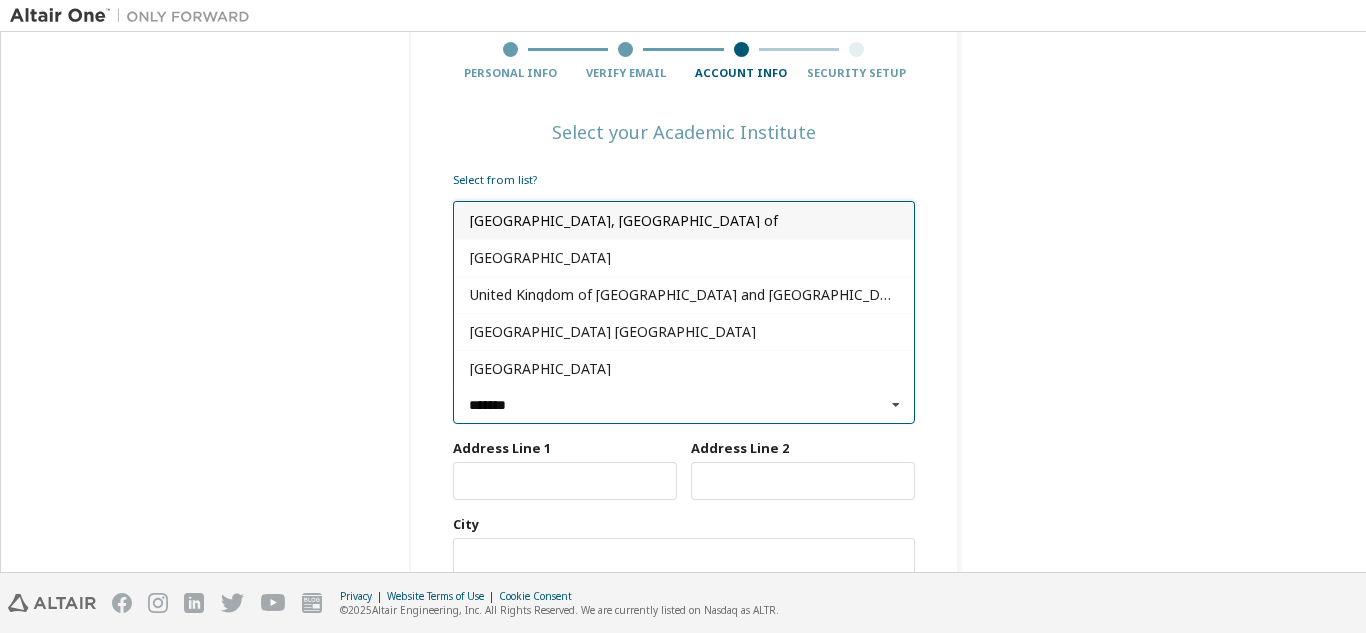 type on "***" 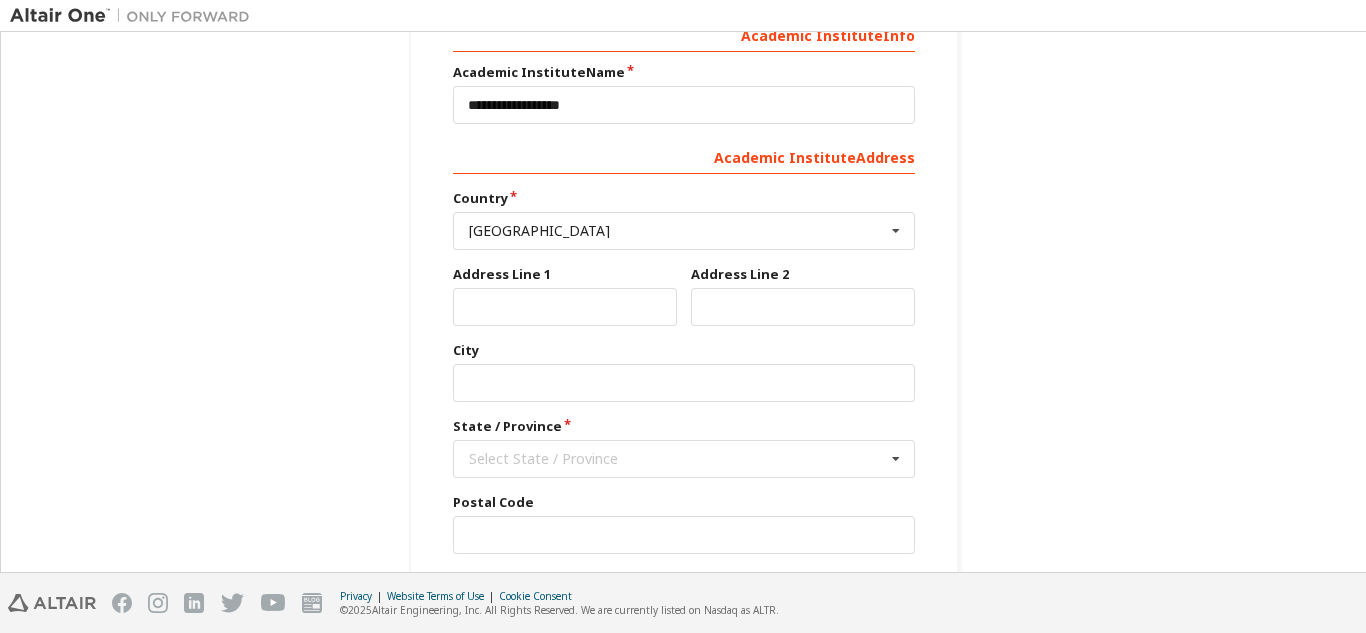 scroll, scrollTop: 413, scrollLeft: 0, axis: vertical 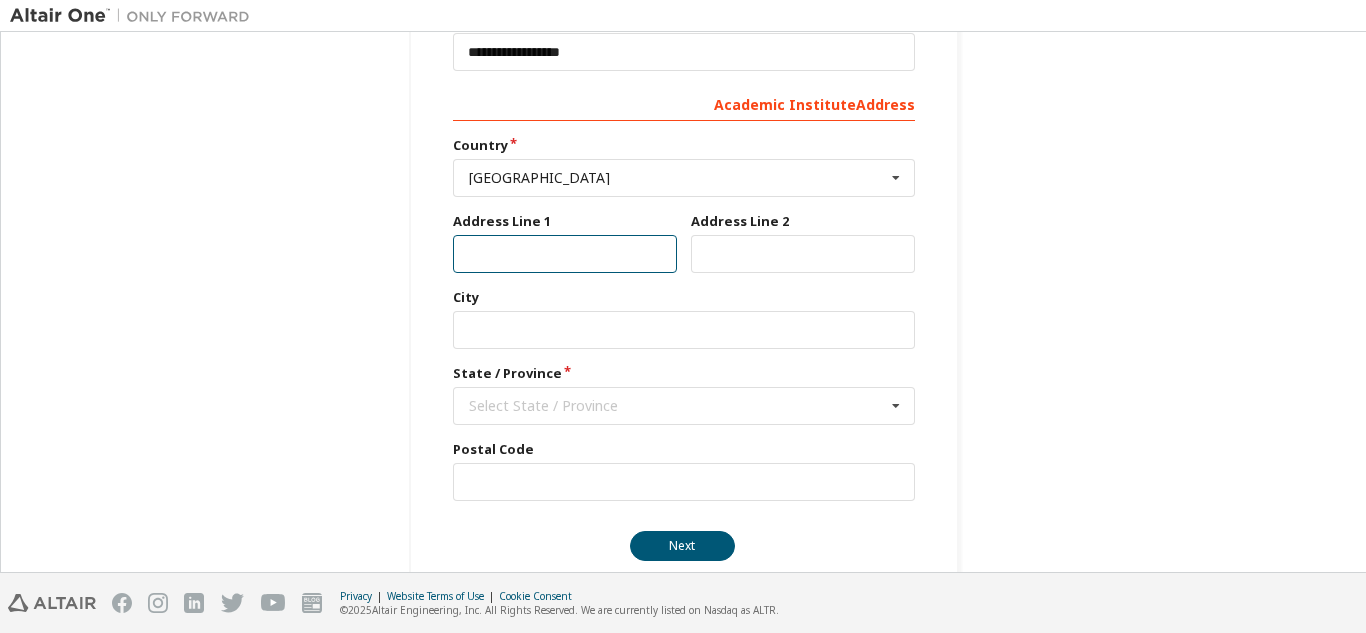 click at bounding box center (565, 254) 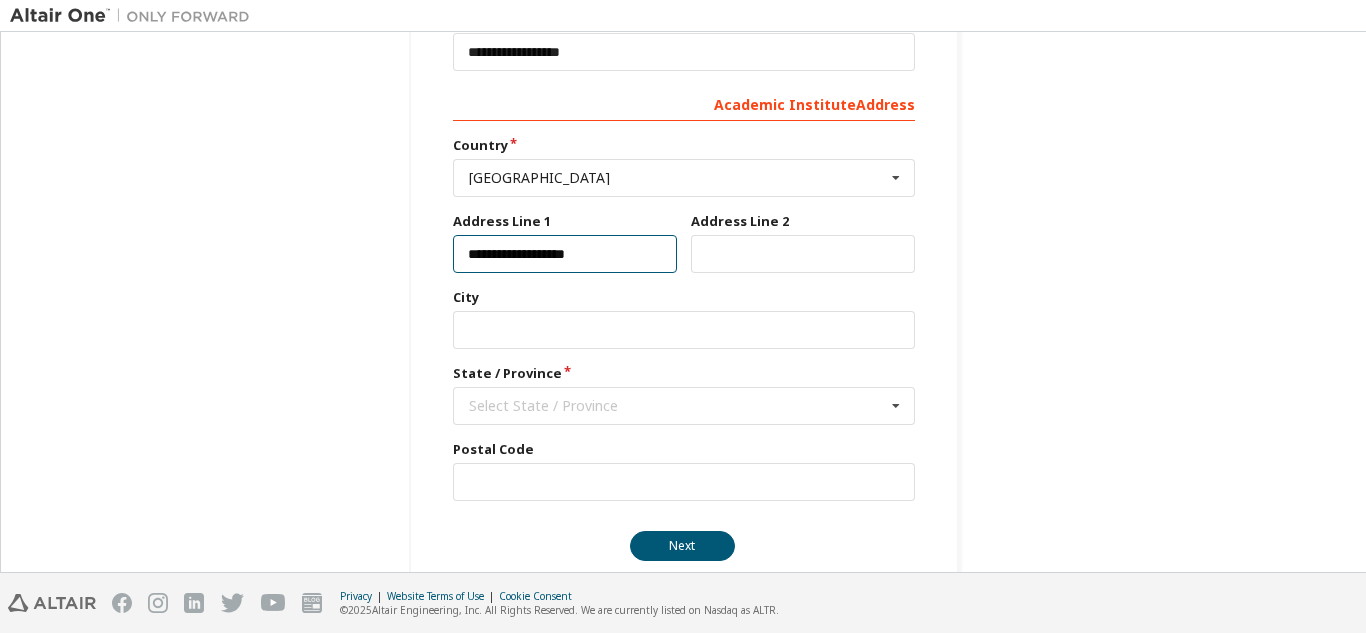 type on "**********" 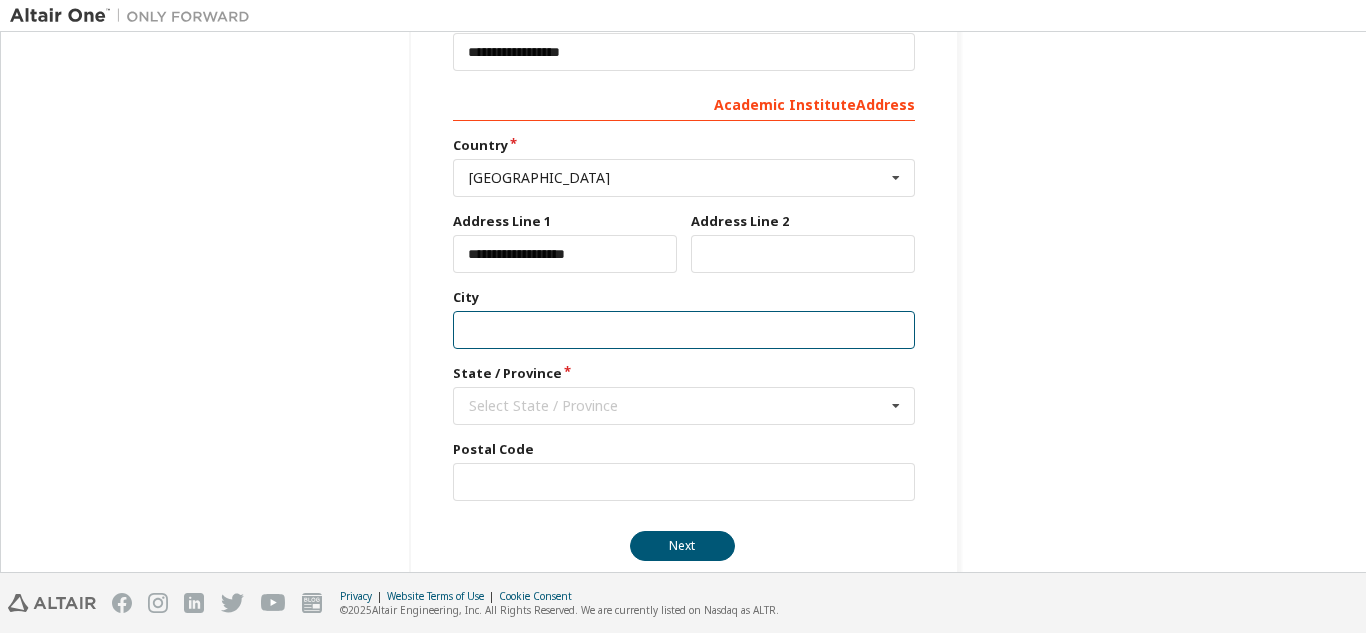 click at bounding box center [684, 330] 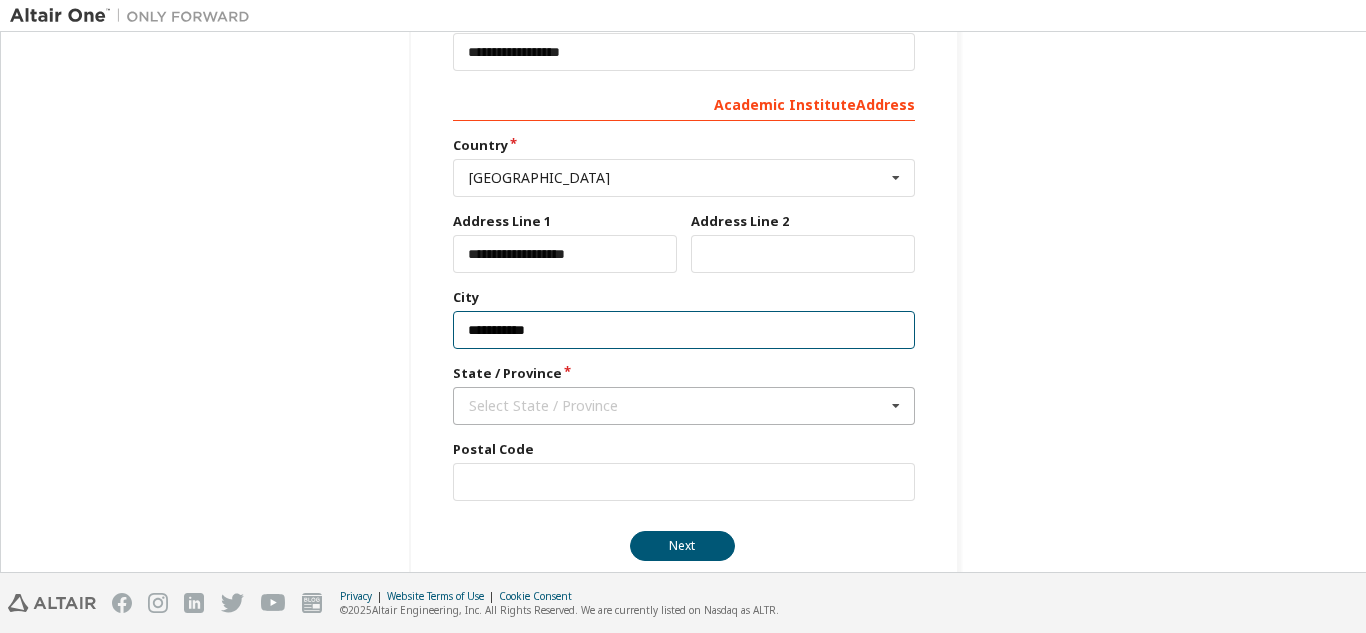 type on "**********" 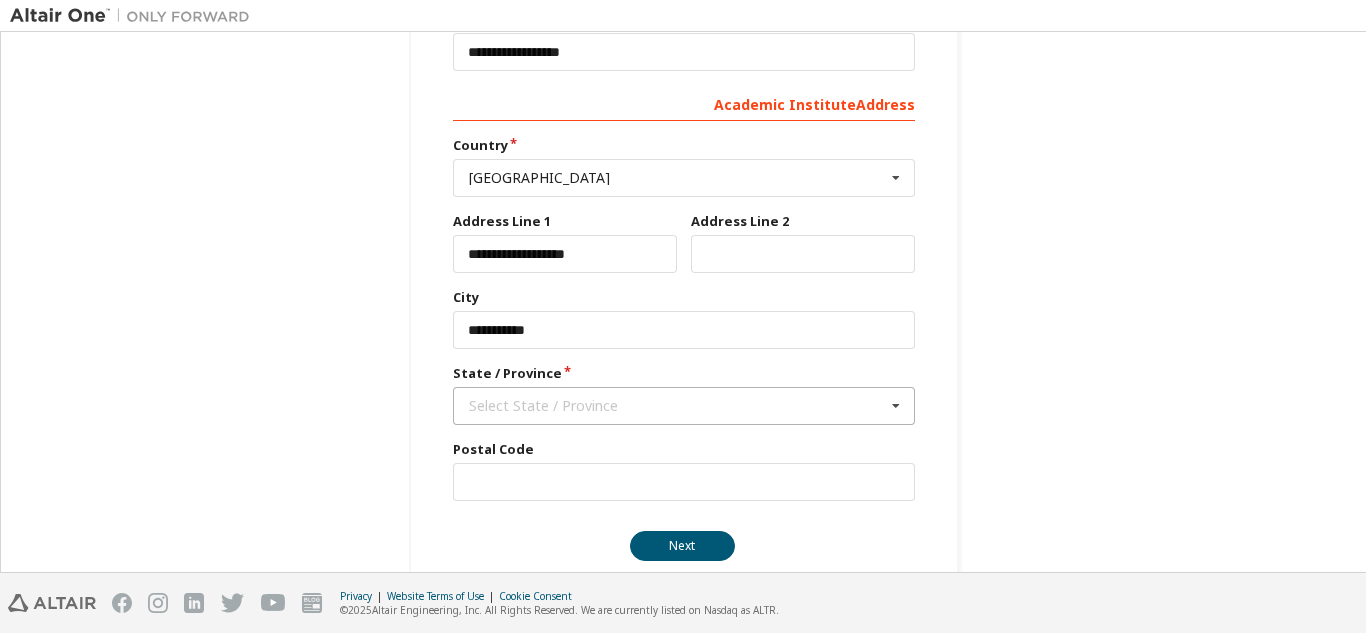 click on "Select State / Province" at bounding box center [677, 406] 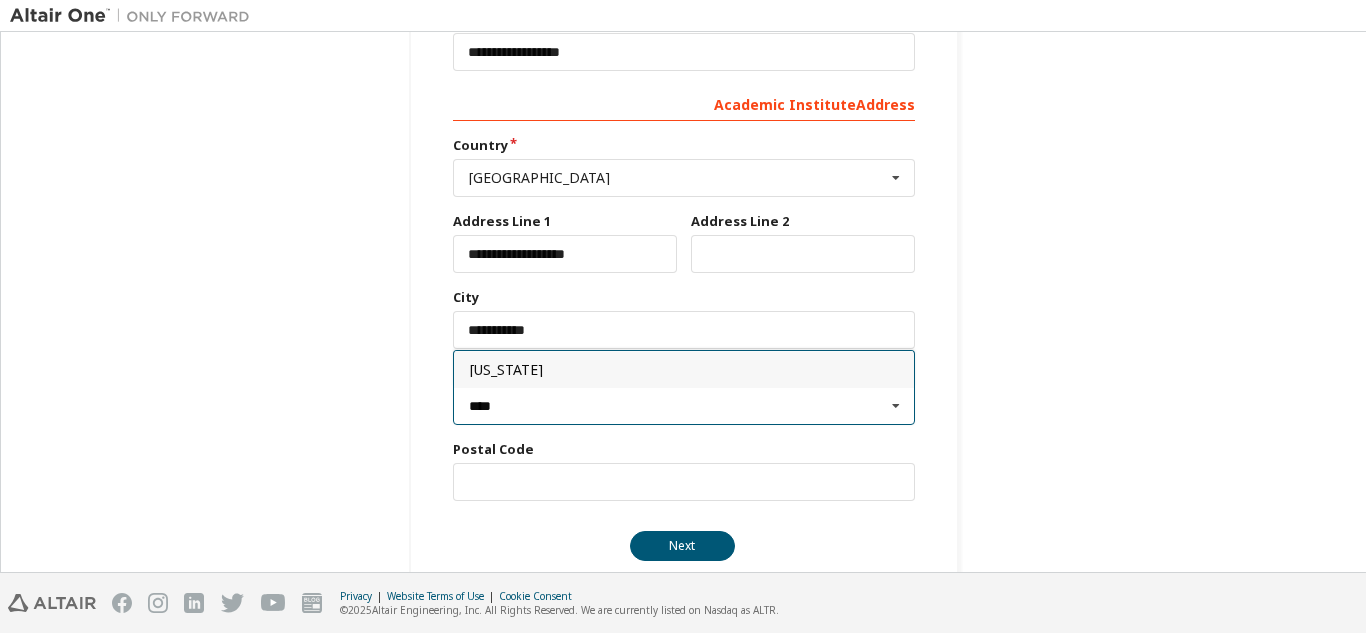 type on "****" 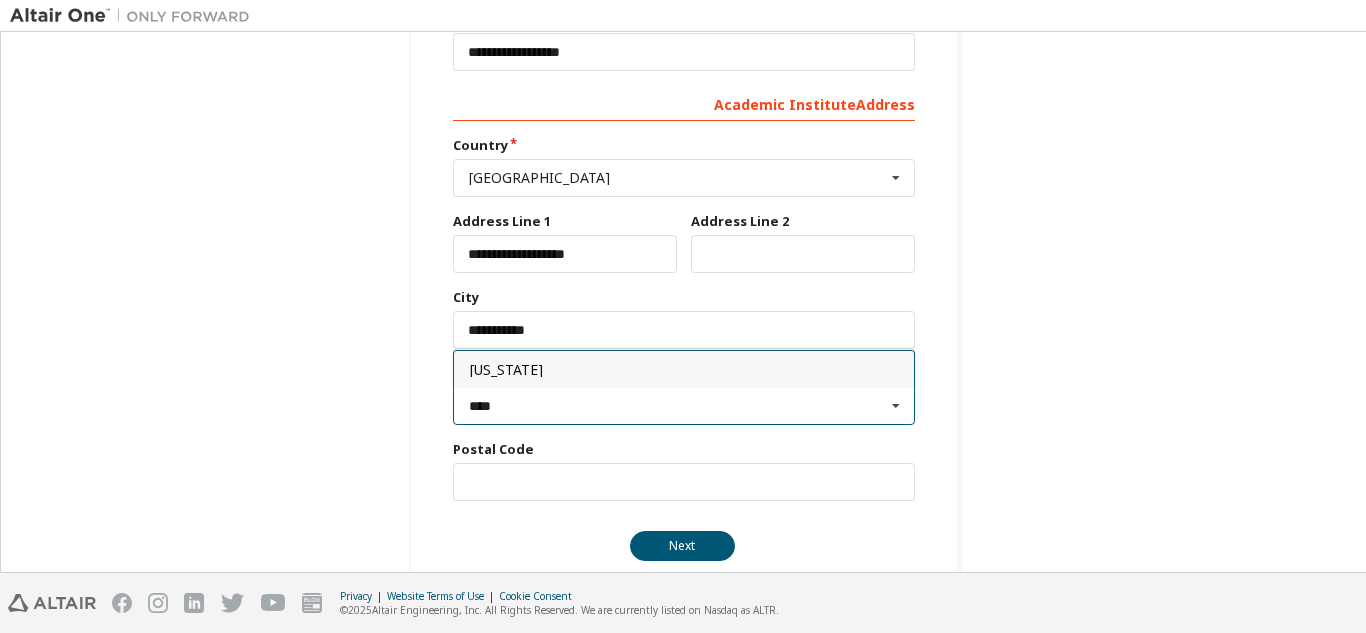 click on "Idaho" at bounding box center (684, 370) 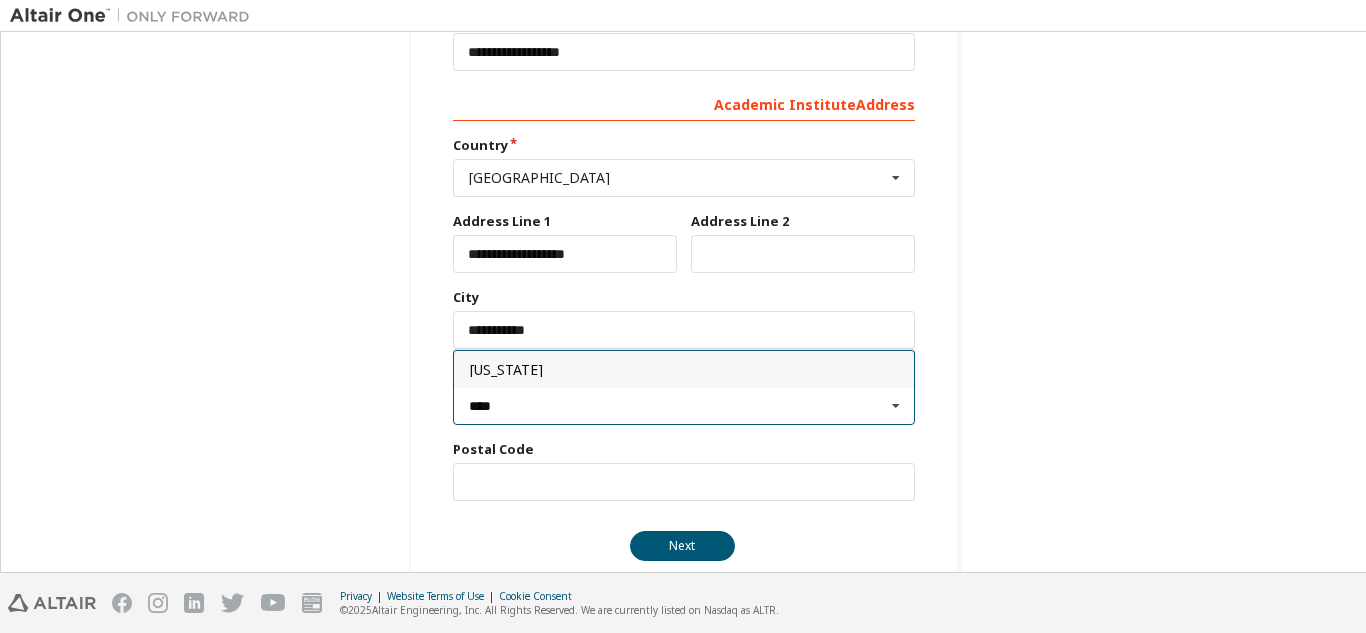 type on "**" 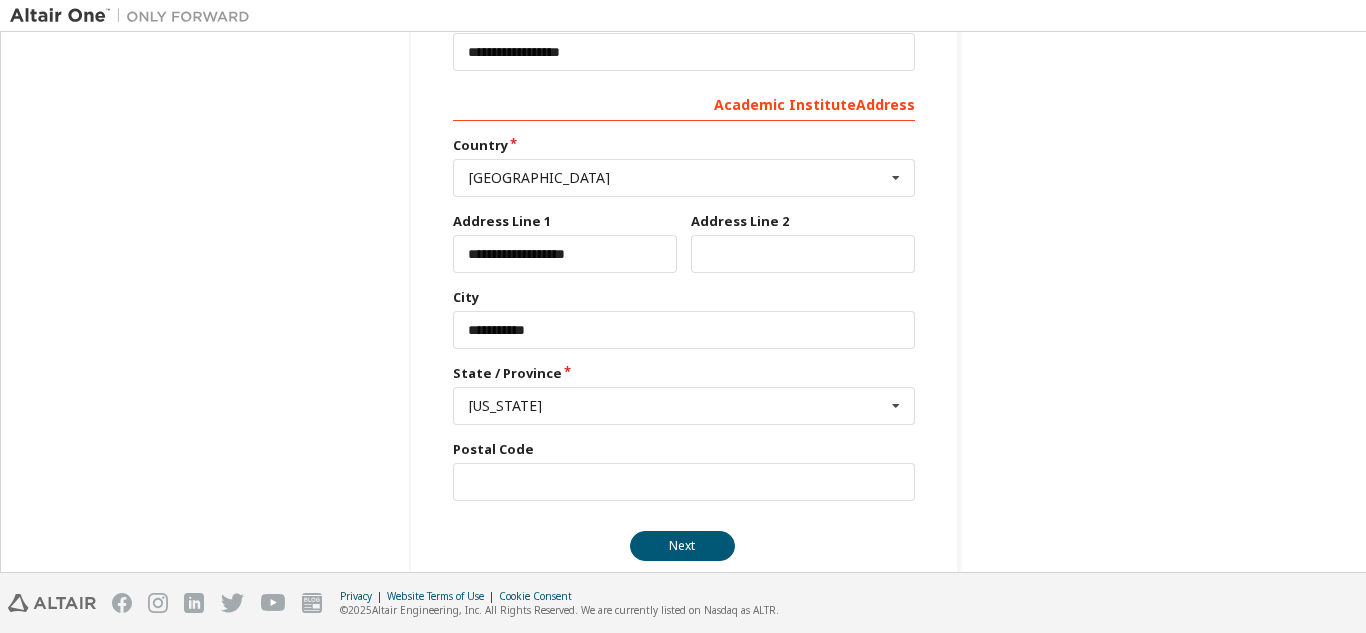 scroll, scrollTop: 446, scrollLeft: 0, axis: vertical 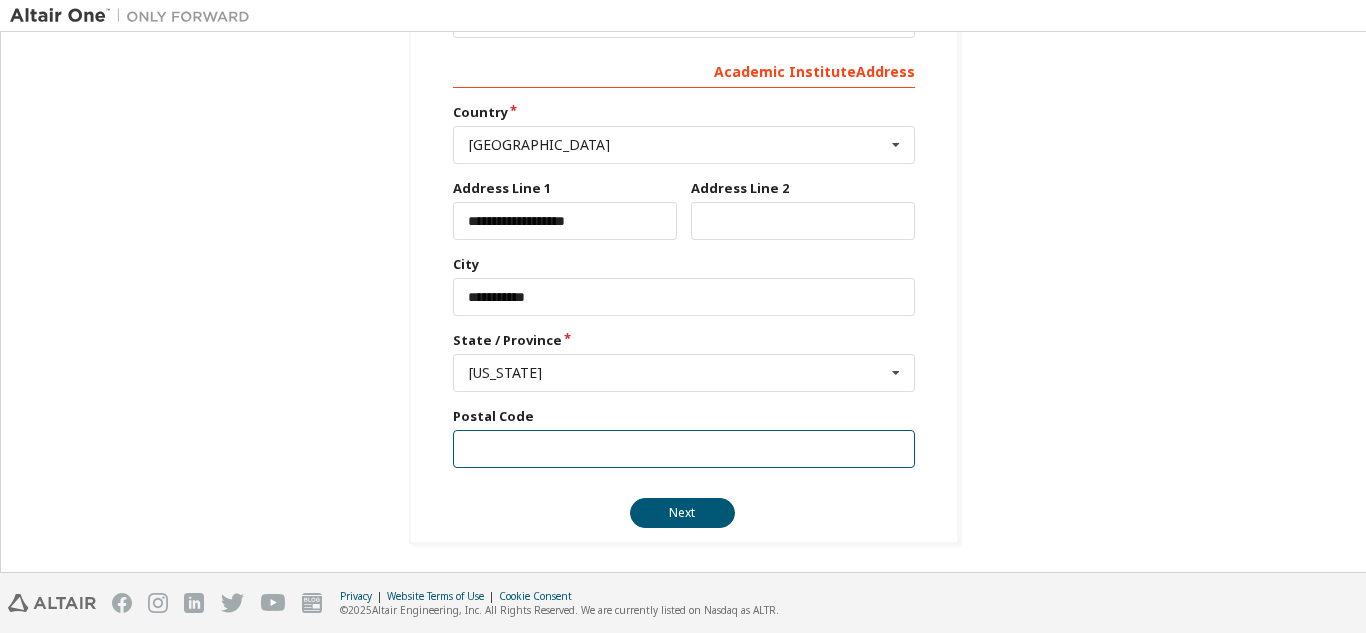 click at bounding box center (684, 449) 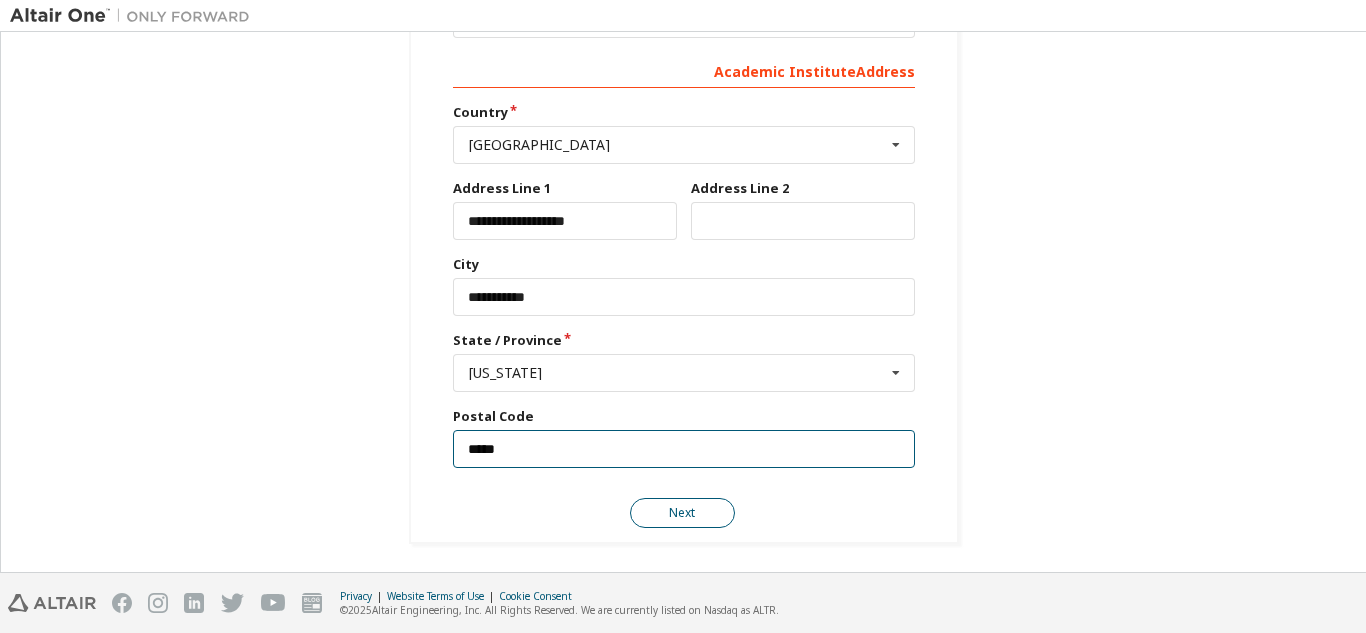 type on "*****" 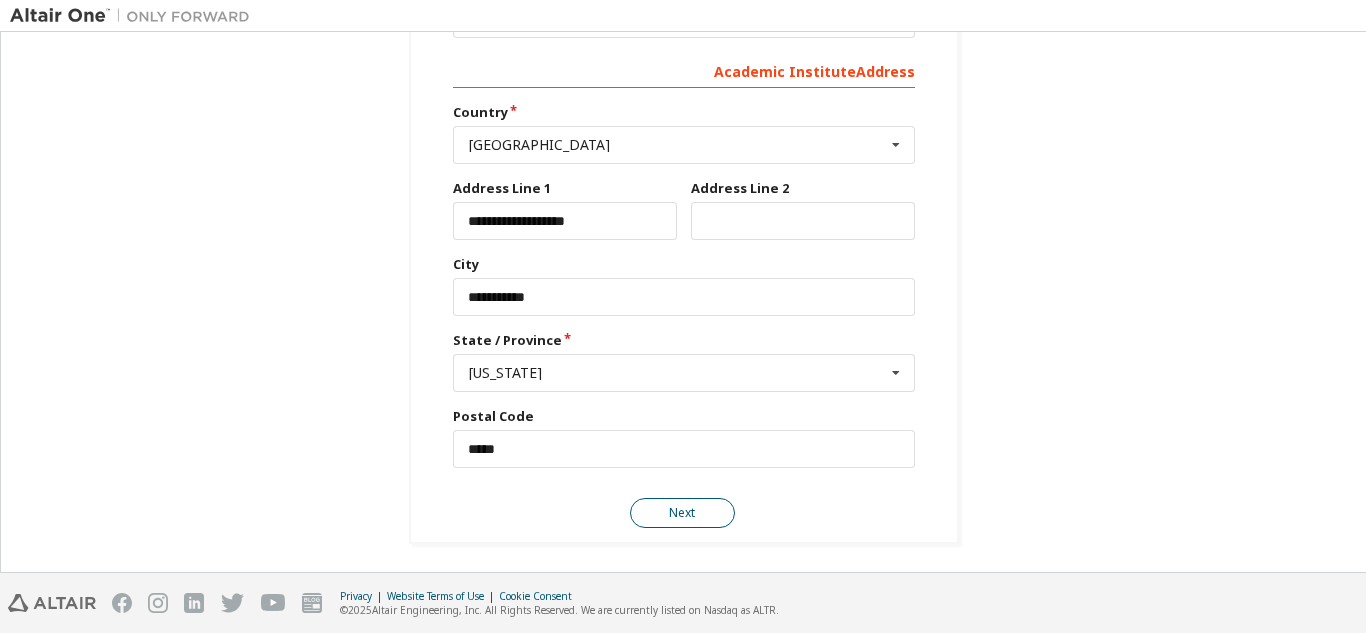 click on "Next" at bounding box center (682, 513) 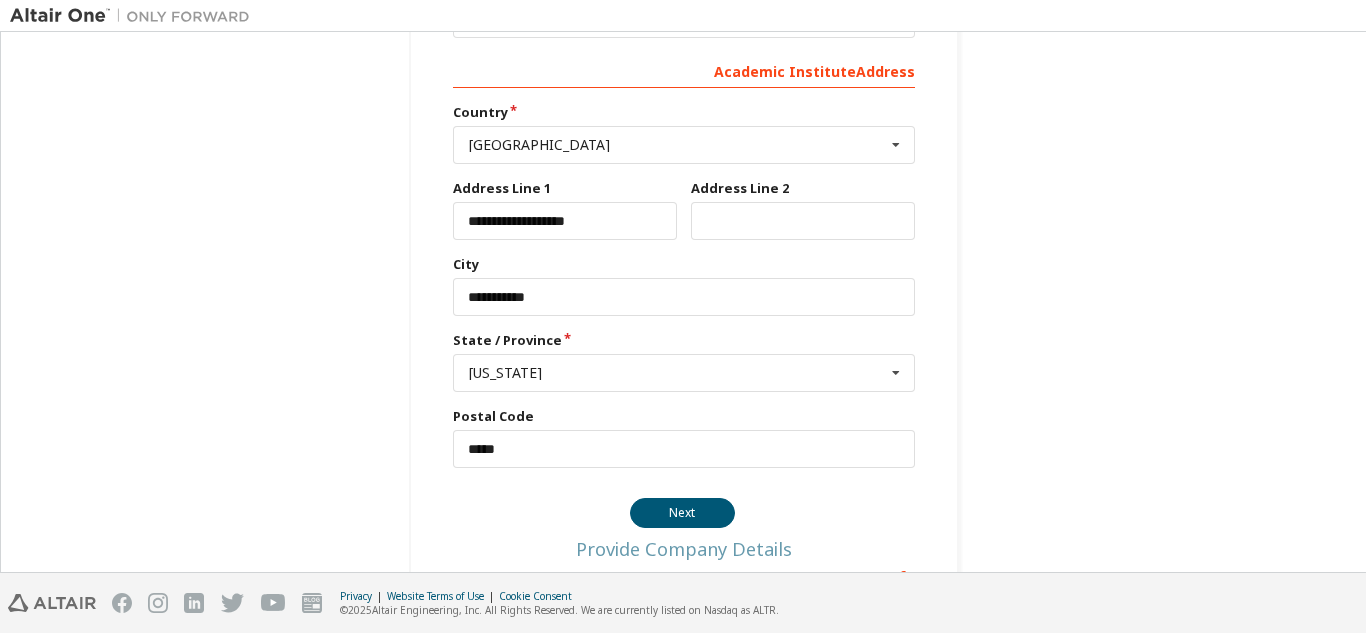 scroll, scrollTop: 0, scrollLeft: 0, axis: both 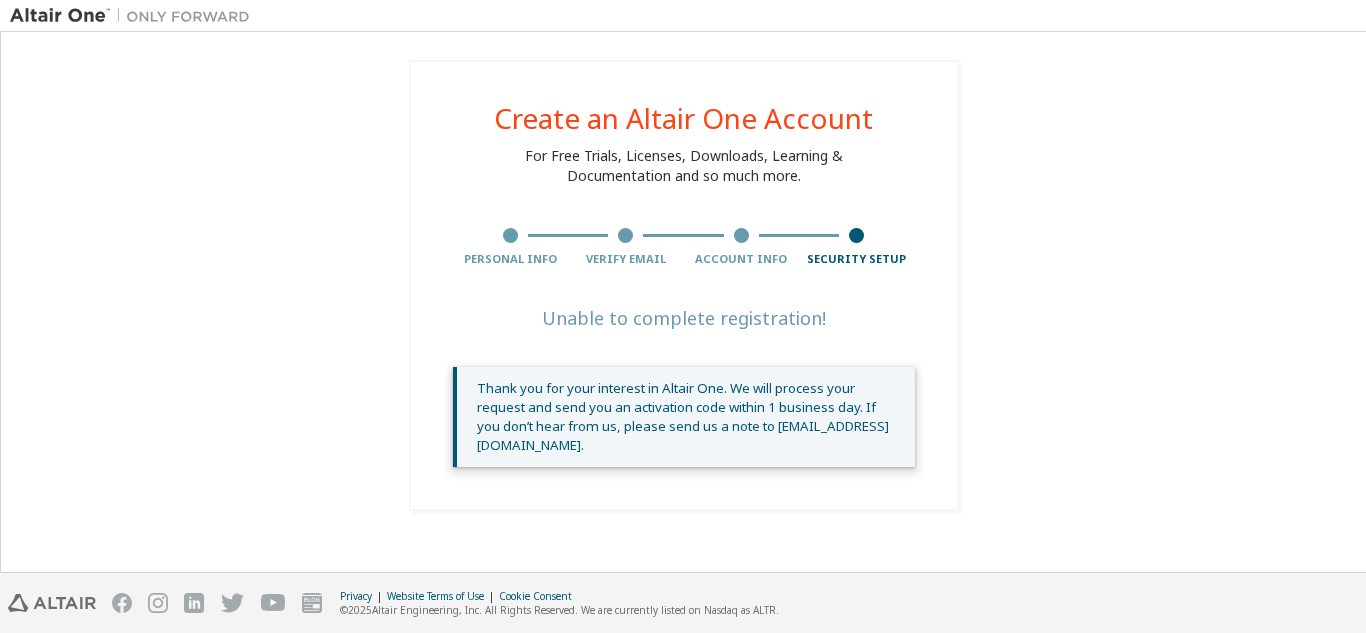click on "Create an Altair One Account For Free Trials, Licenses, Downloads, Learning &  Documentation and so much more. Personal Info Verify Email Account Info Security Setup Unable to complete registration! Thank you for your interest in Altair One. We will process your request and send you an activation code within 1 business day. If you don’t hear from us, please send us a note to academicsupport@altair.com." at bounding box center [683, 285] 